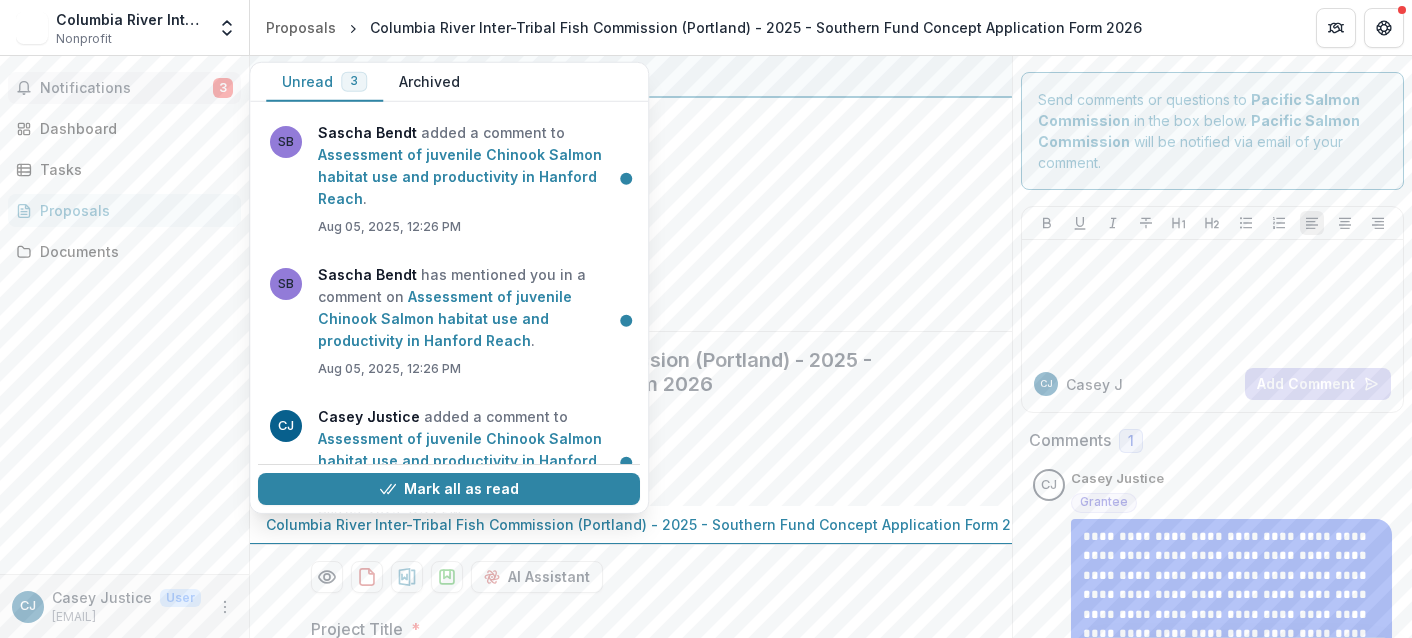 scroll, scrollTop: 0, scrollLeft: 0, axis: both 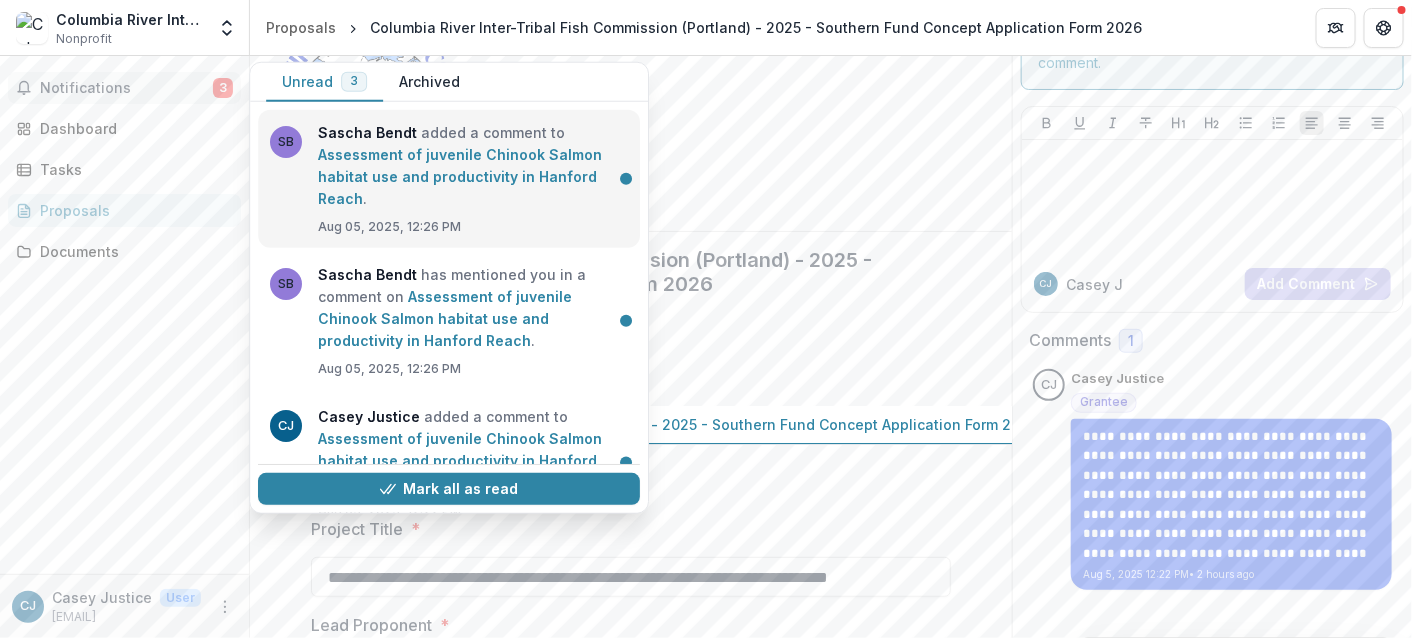 click on "Assessment of juvenile Chinook Salmon habitat use and productivity in Hanford Reach" at bounding box center (460, 176) 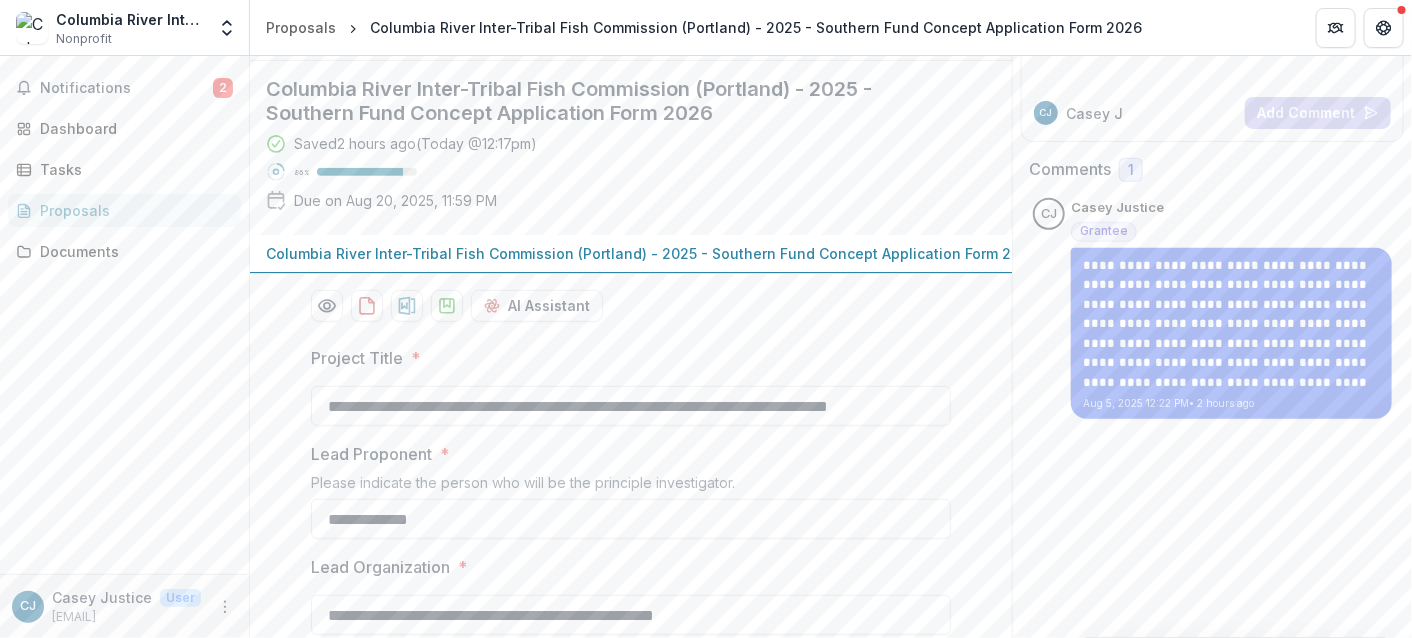 scroll, scrollTop: 0, scrollLeft: 0, axis: both 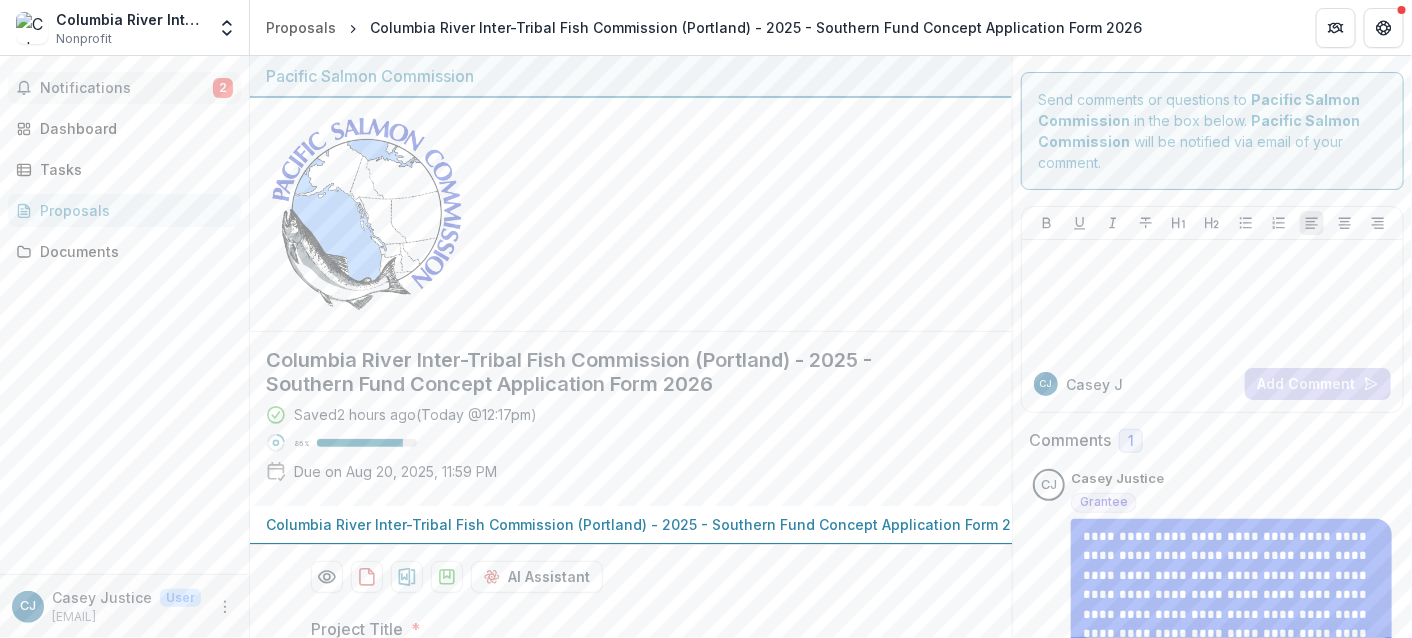 click on "Notifications" at bounding box center [126, 88] 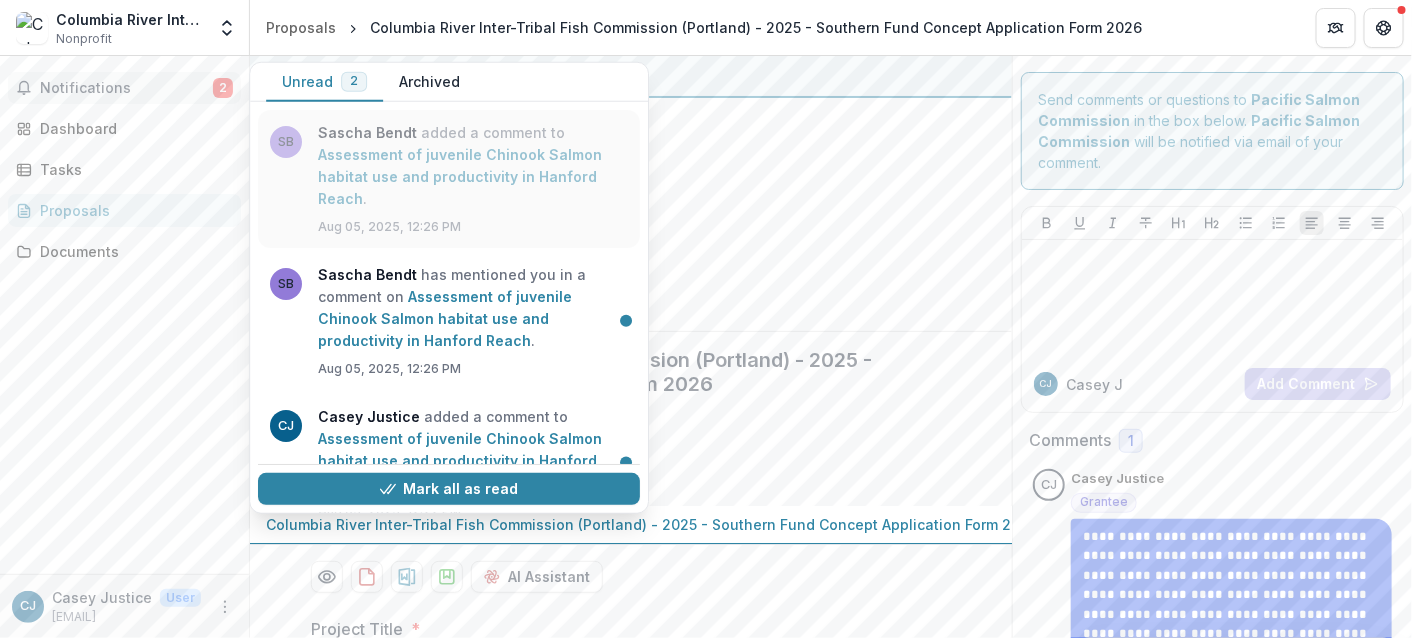 click on "Assessment of juvenile Chinook Salmon habitat use and productivity in Hanford Reach" at bounding box center [460, 176] 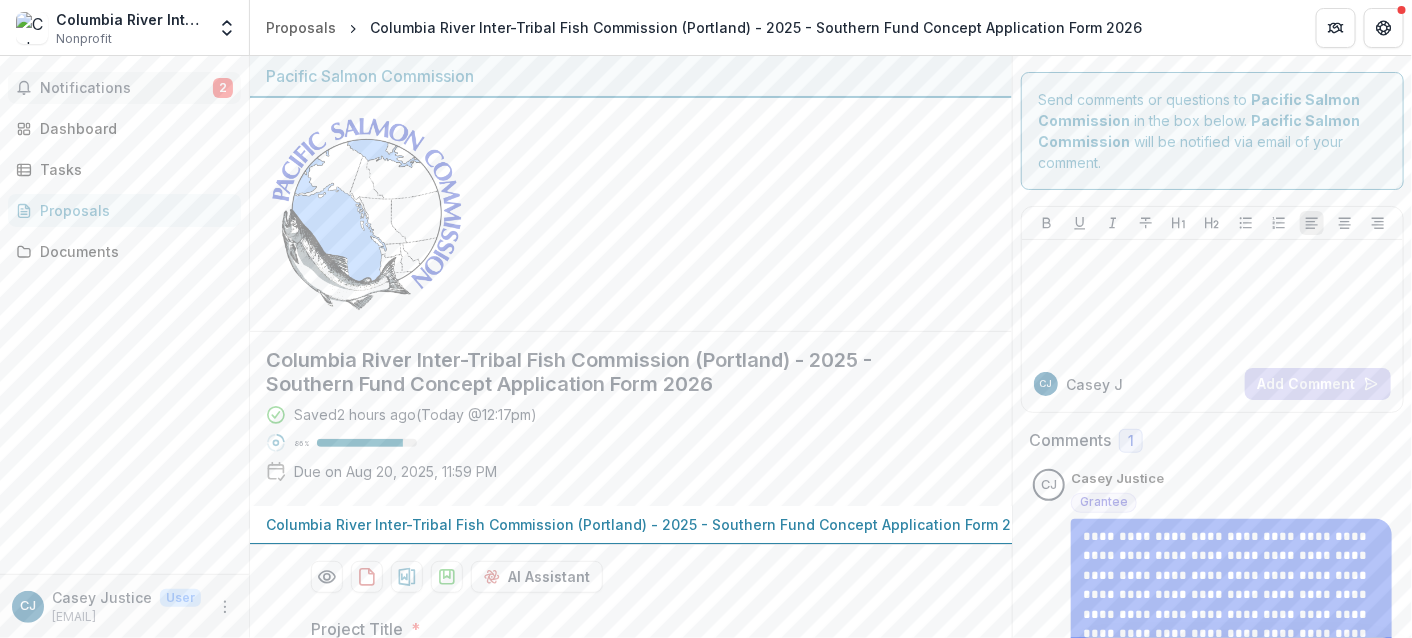 click on "Notifications" at bounding box center [126, 88] 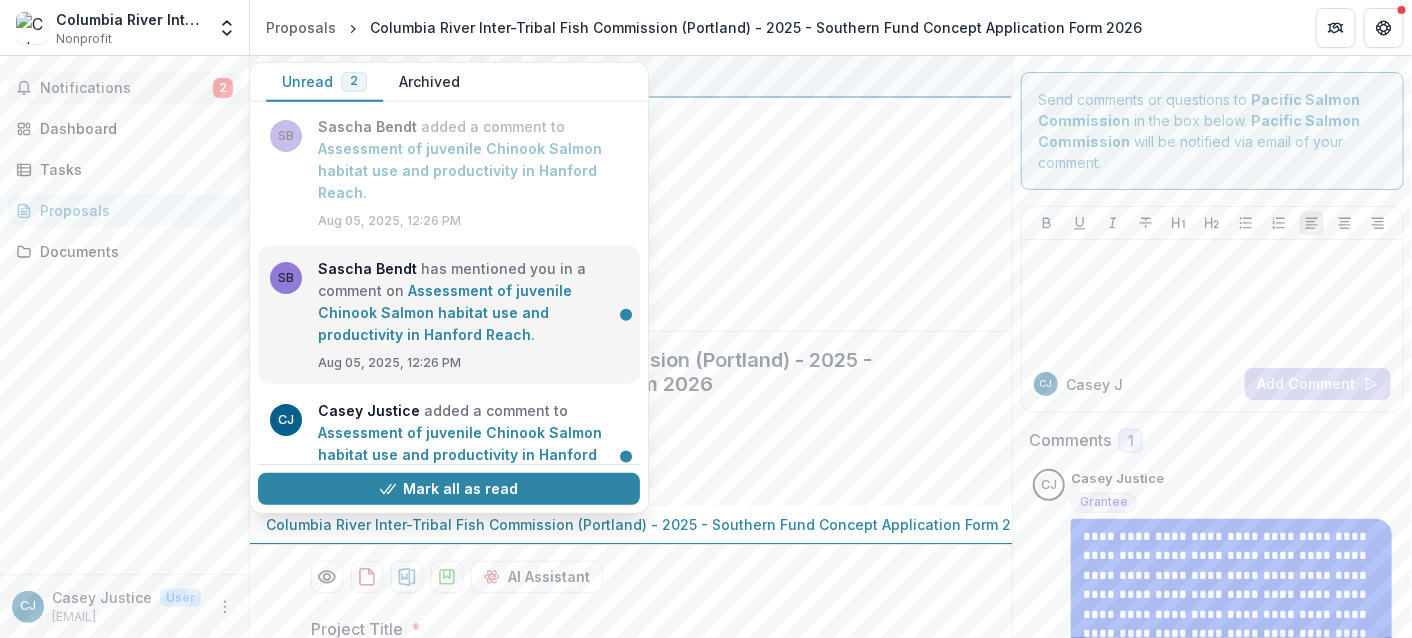 scroll, scrollTop: 0, scrollLeft: 0, axis: both 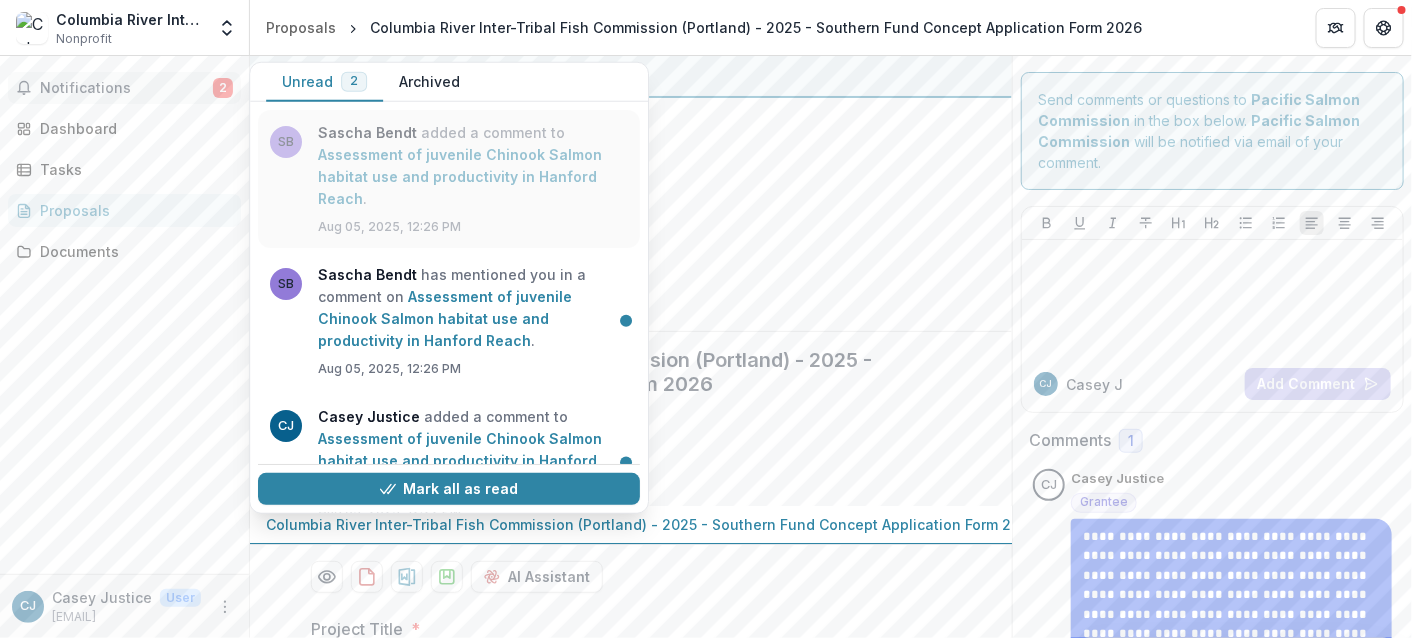 click on "Assessment of juvenile Chinook Salmon habitat use and productivity in Hanford Reach" at bounding box center [460, 176] 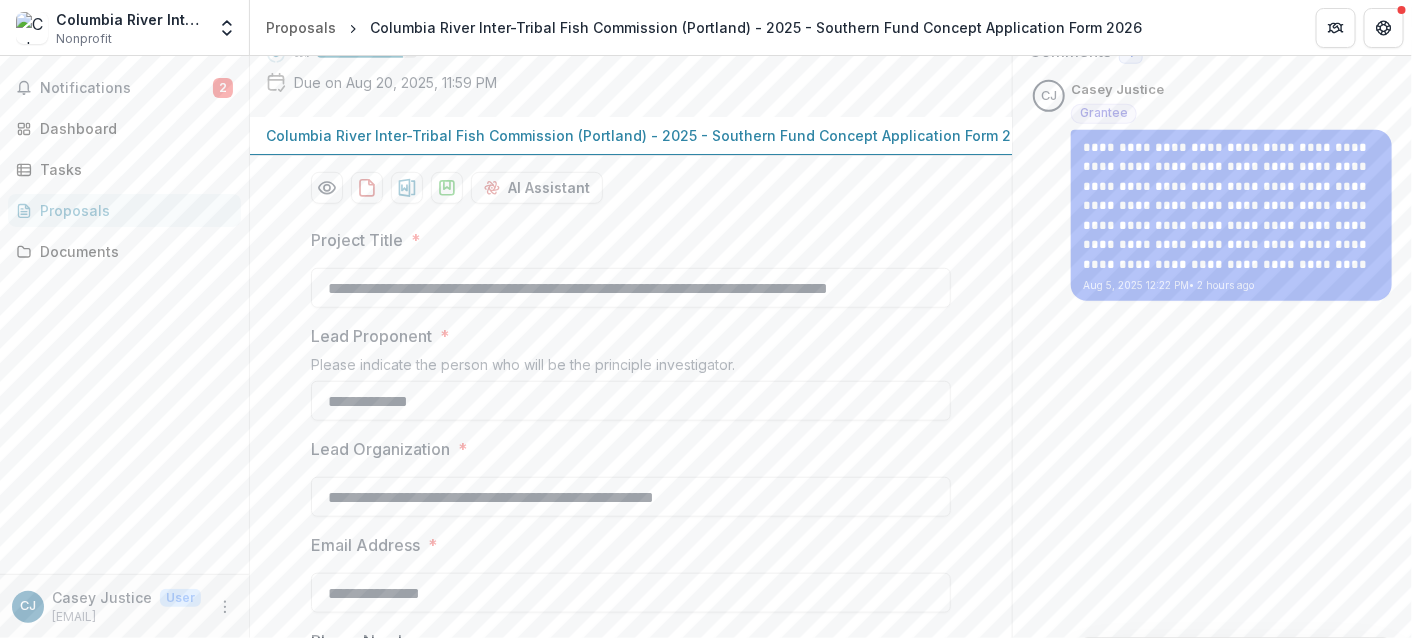 scroll, scrollTop: 0, scrollLeft: 0, axis: both 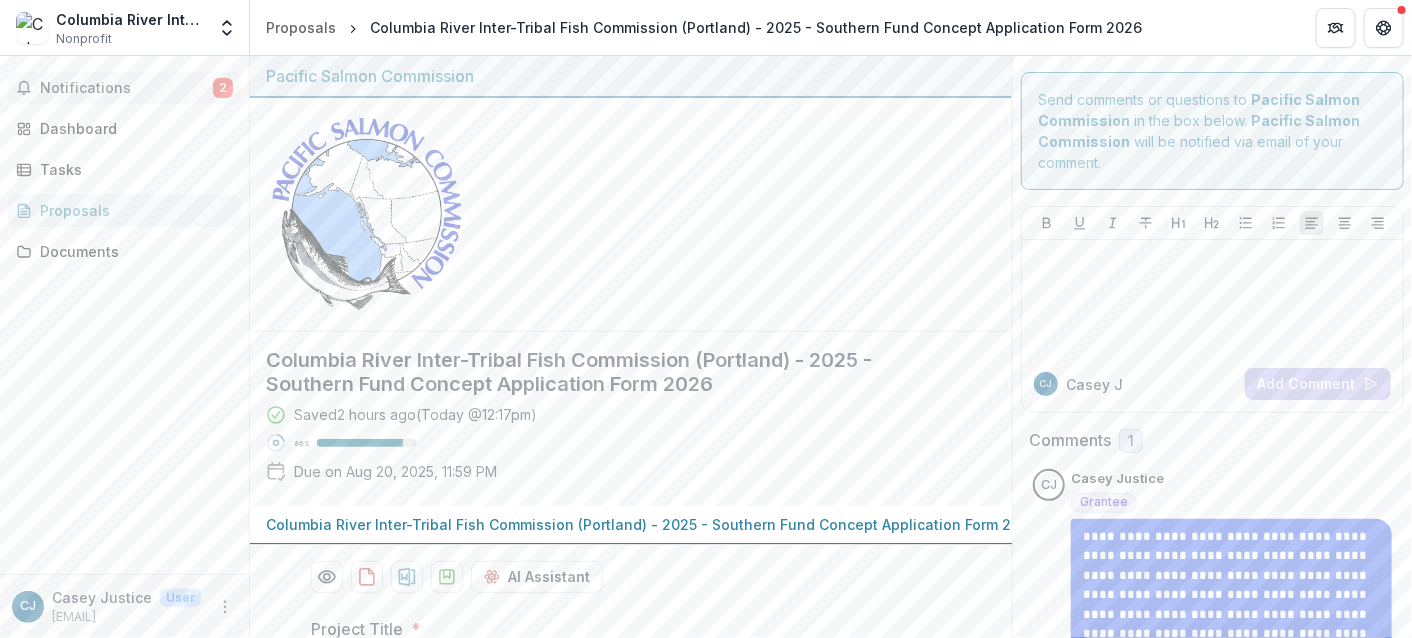click on "Notifications" at bounding box center [126, 88] 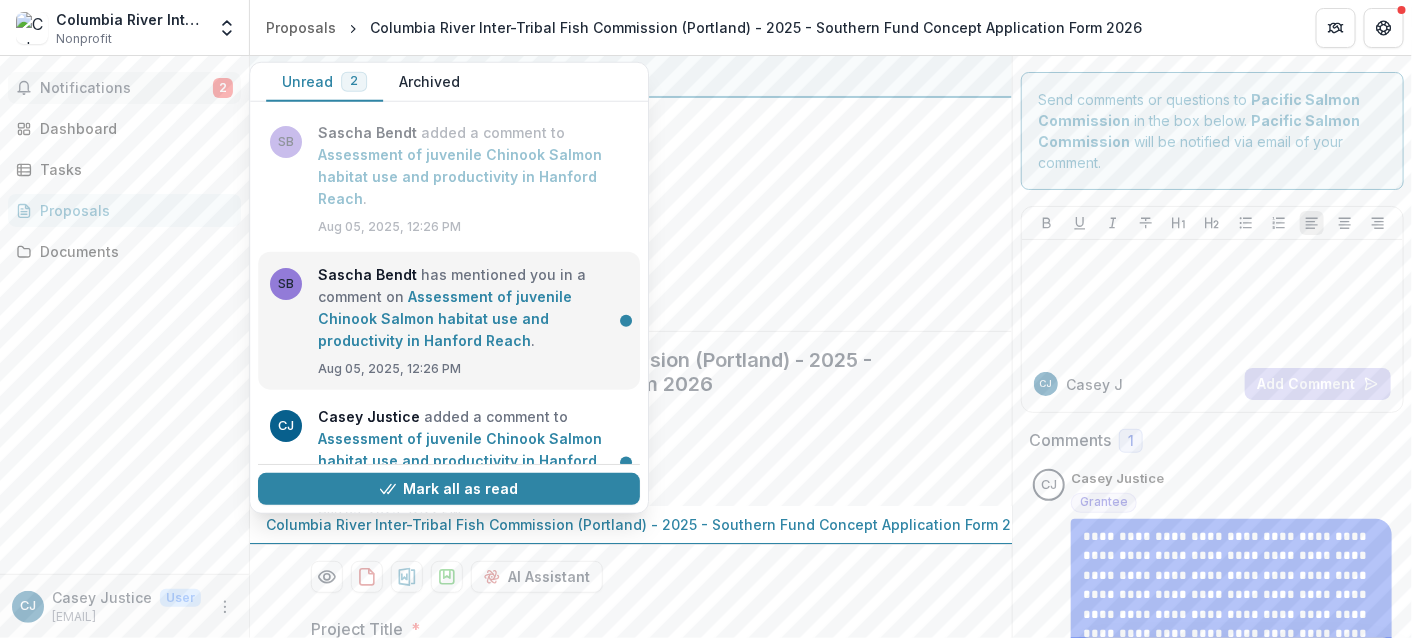 click on "Assessment of juvenile Chinook Salmon habitat use and productivity in Hanford Reach" at bounding box center (445, 318) 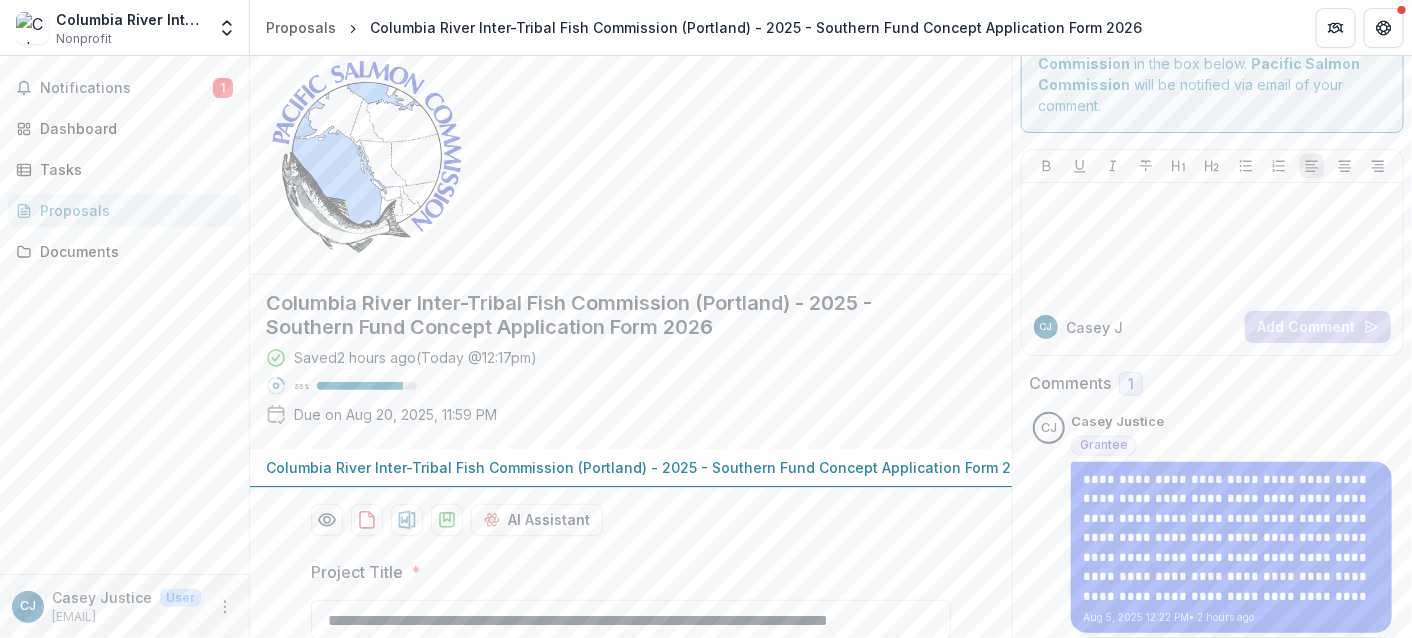 scroll, scrollTop: 0, scrollLeft: 0, axis: both 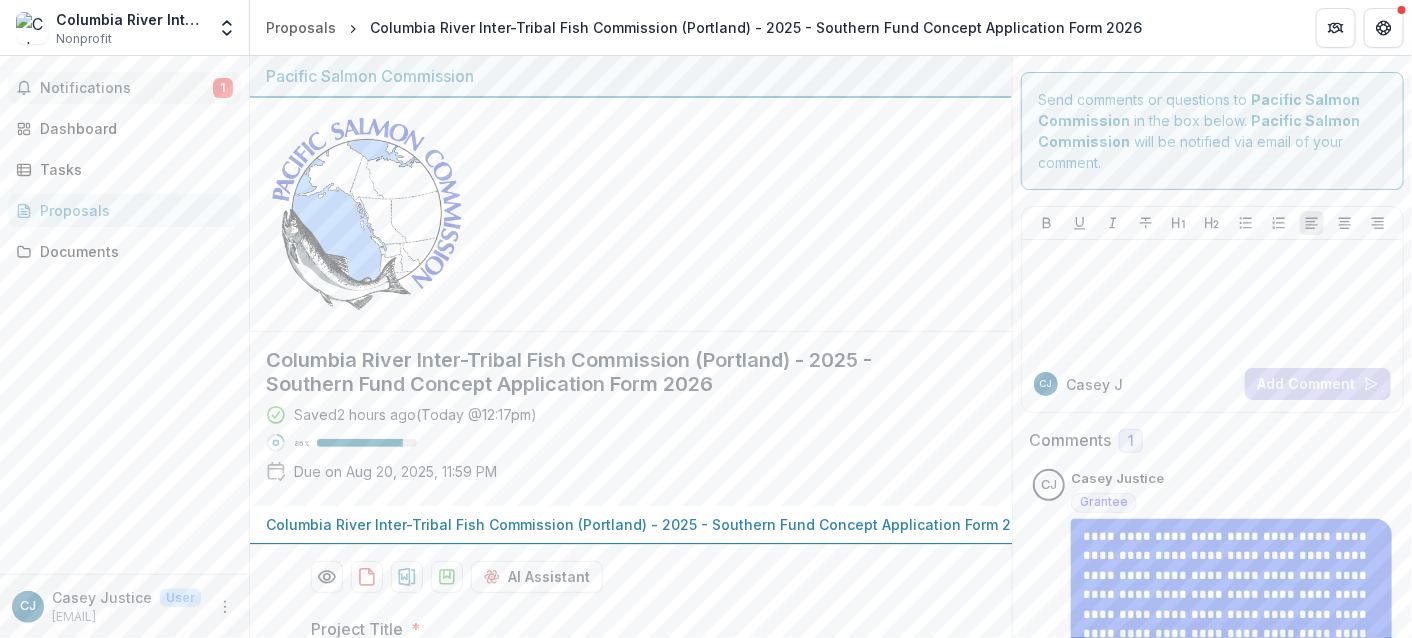click on "Notifications" at bounding box center [126, 88] 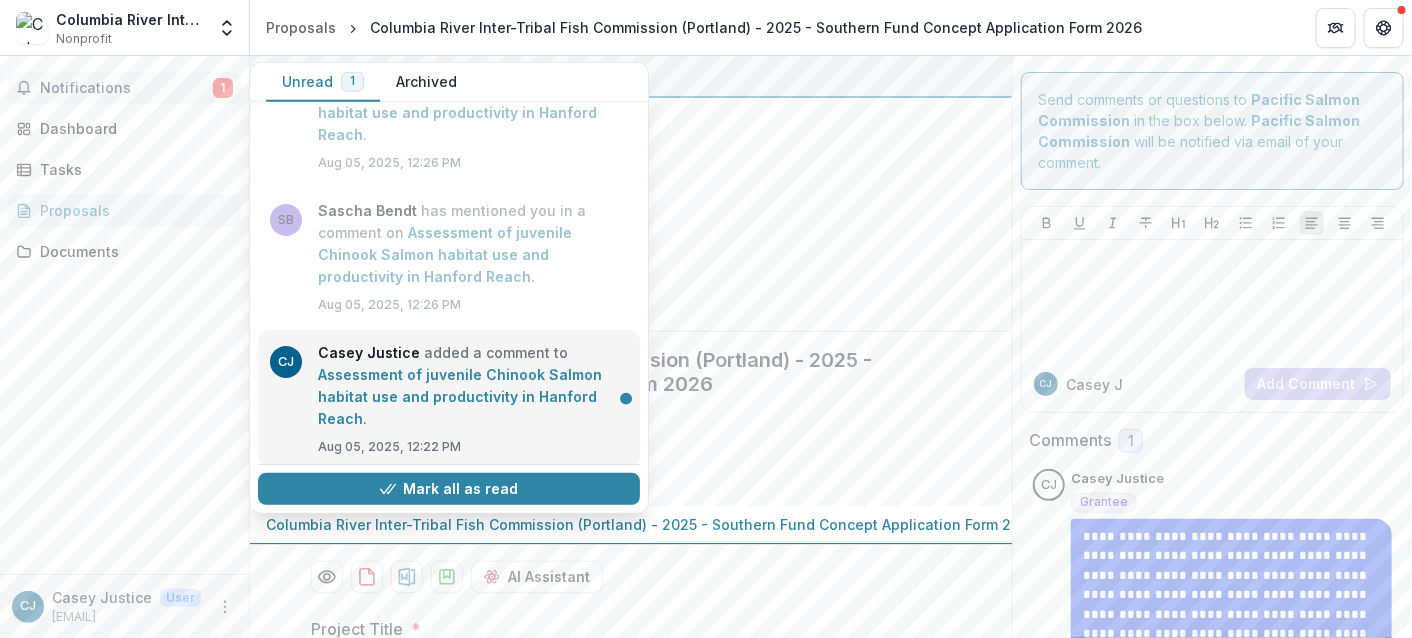 scroll, scrollTop: 70, scrollLeft: 0, axis: vertical 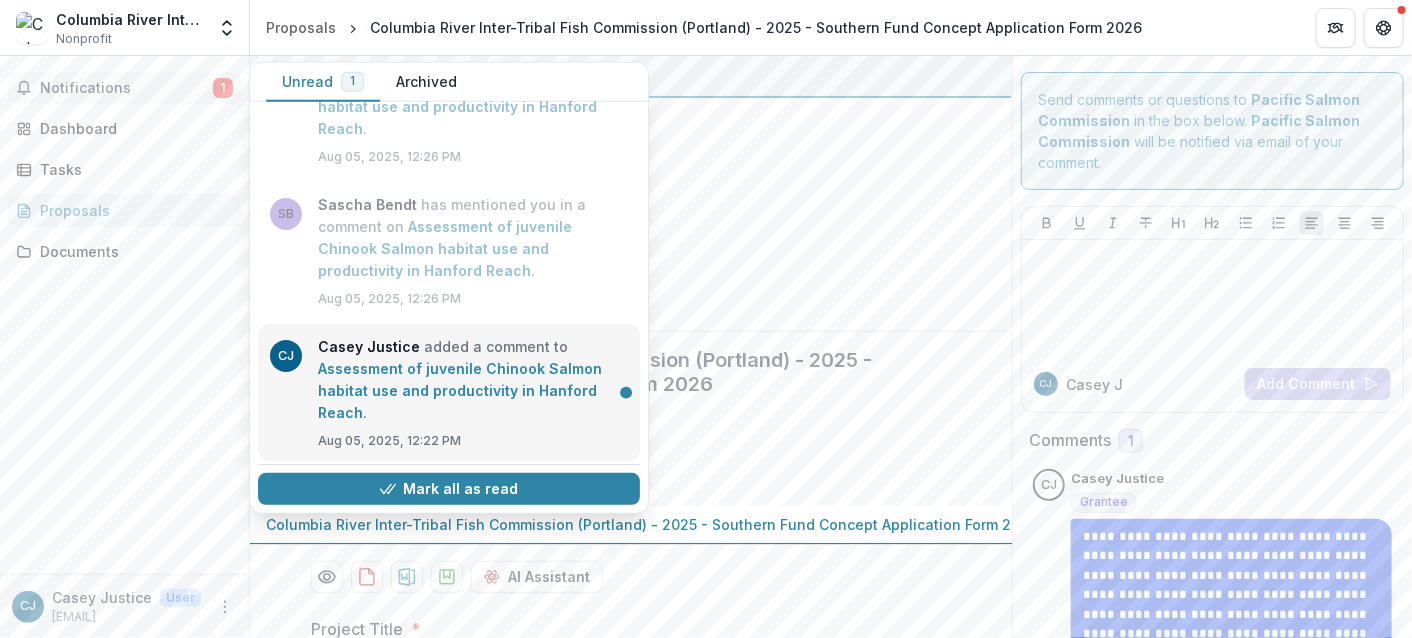 click on "Assessment of juvenile Chinook Salmon habitat use and productivity in Hanford Reach" at bounding box center [460, 390] 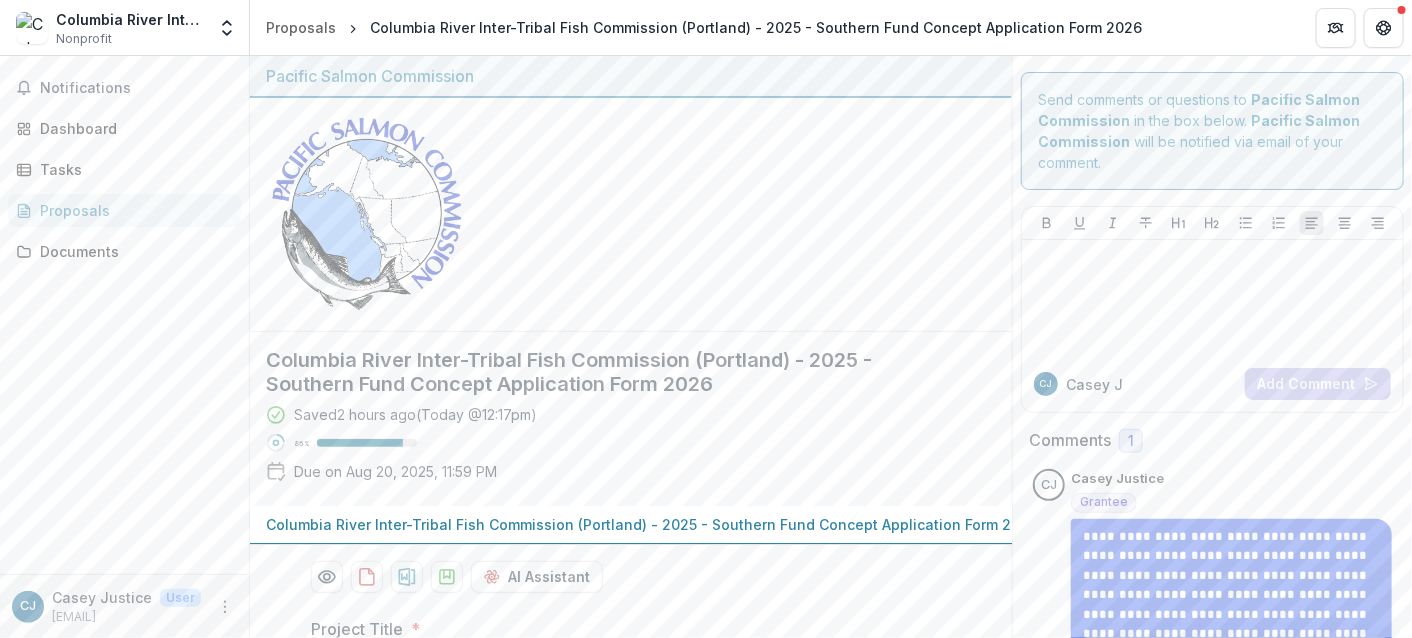 click on "Proposals" at bounding box center (132, 210) 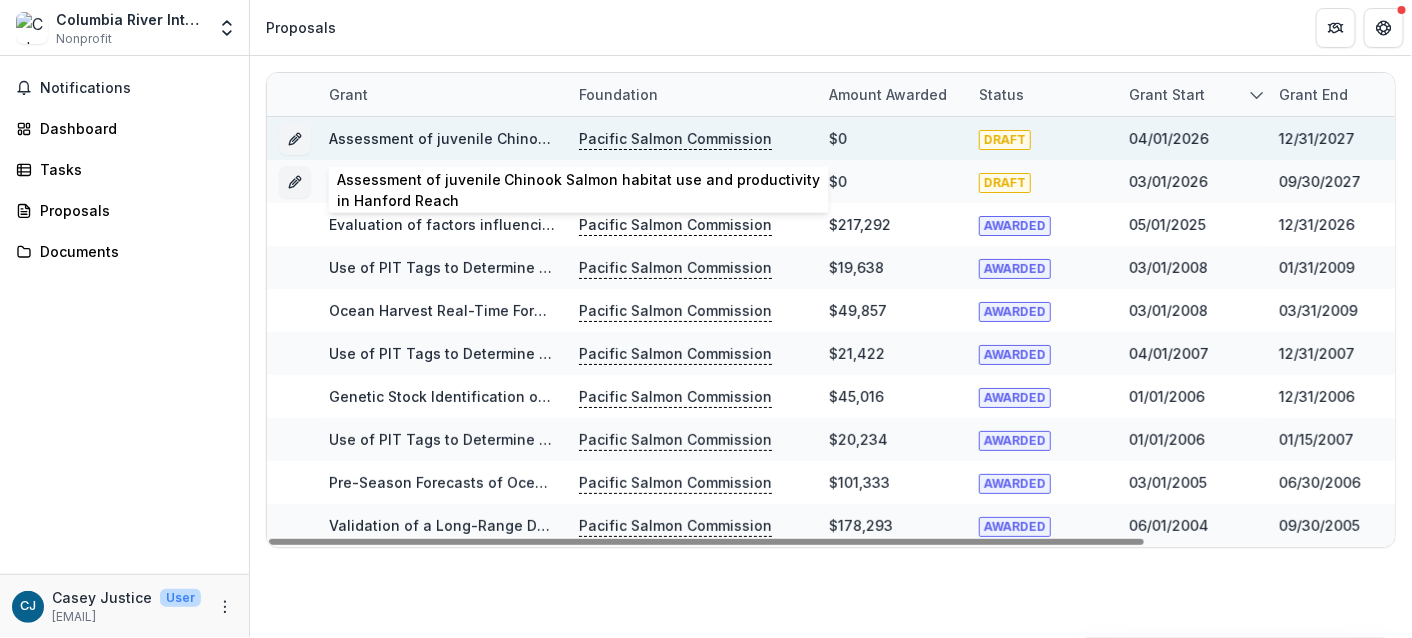 click on "Assessment of juvenile Chinook Salmon habitat use and productivity in Hanford Reach" at bounding box center (634, 138) 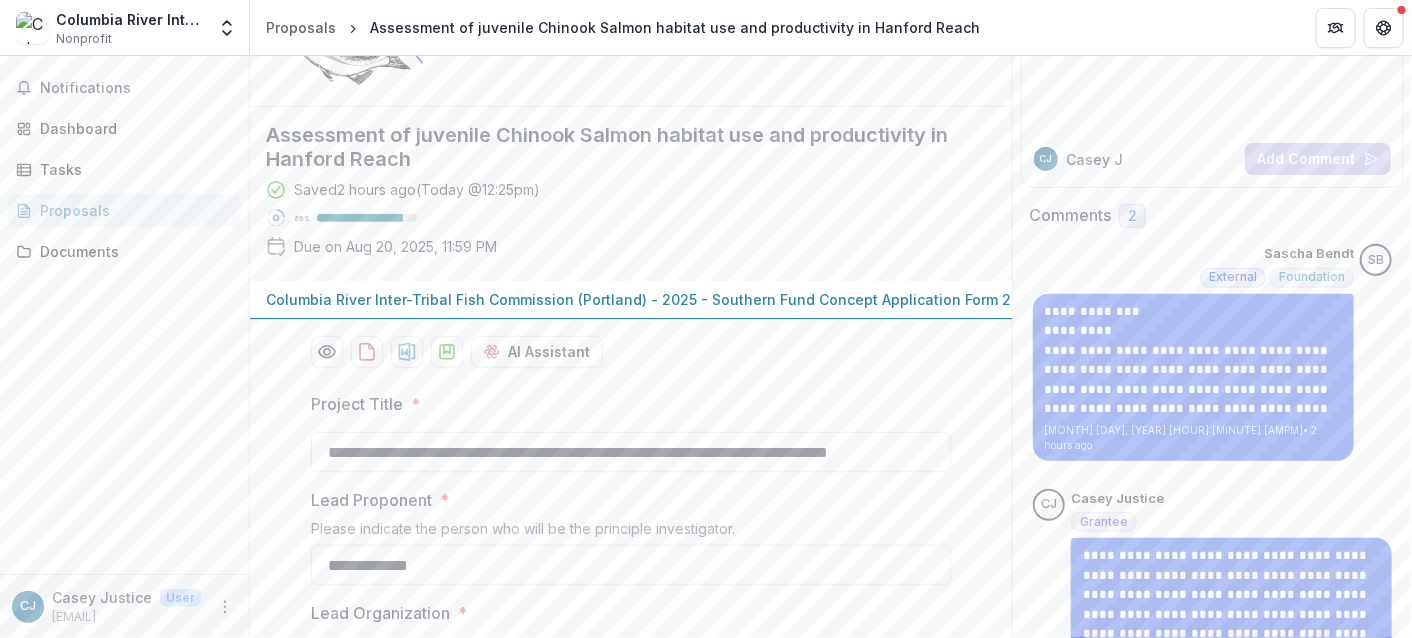scroll, scrollTop: 200, scrollLeft: 0, axis: vertical 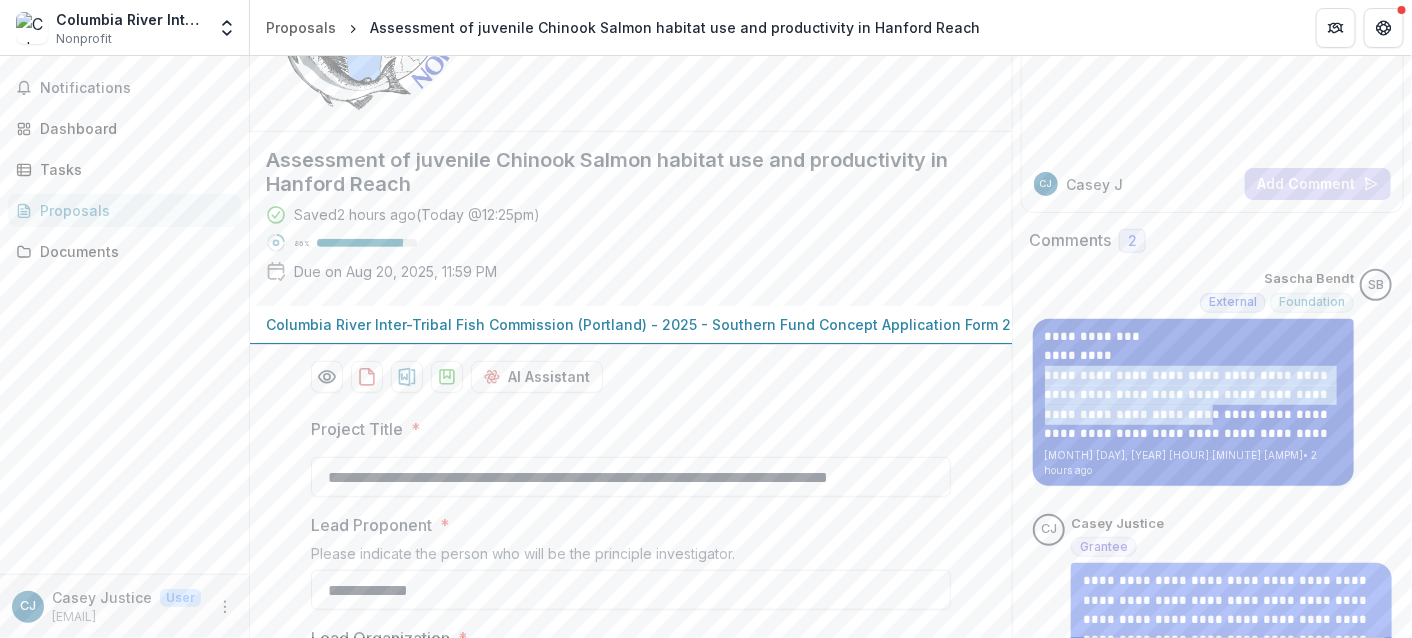 drag, startPoint x: 1039, startPoint y: 373, endPoint x: 1122, endPoint y: 417, distance: 93.941475 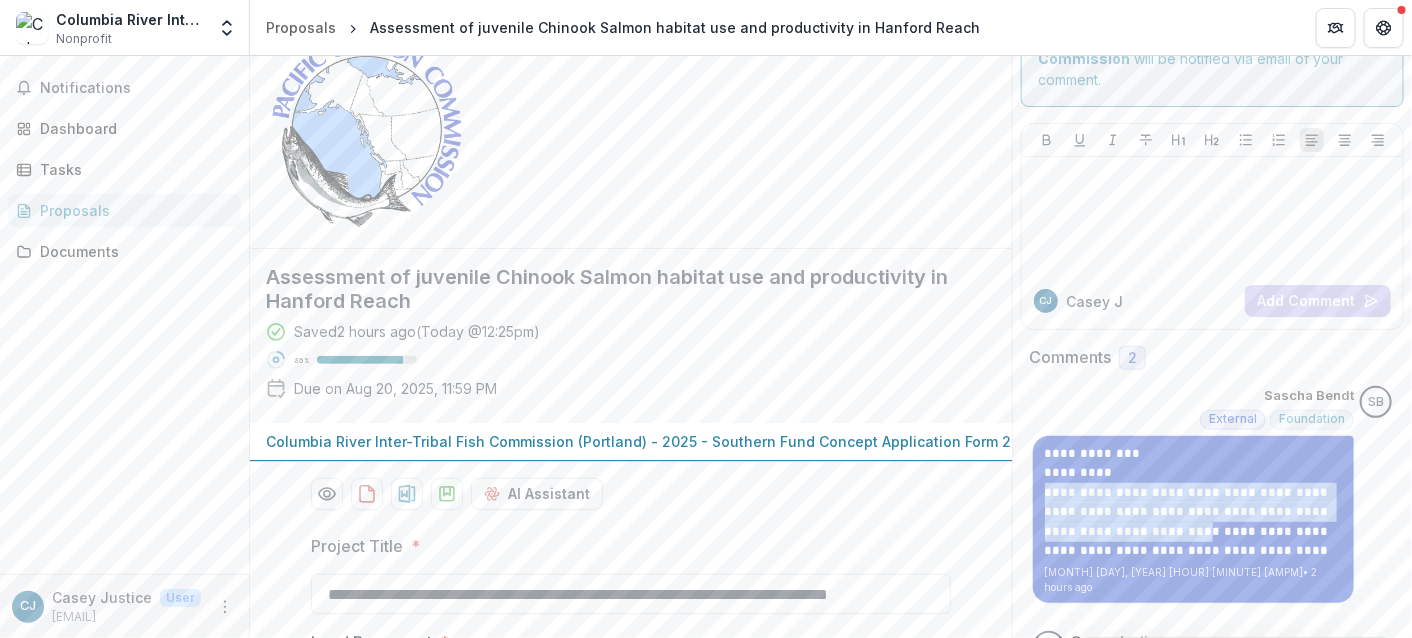 scroll, scrollTop: 0, scrollLeft: 0, axis: both 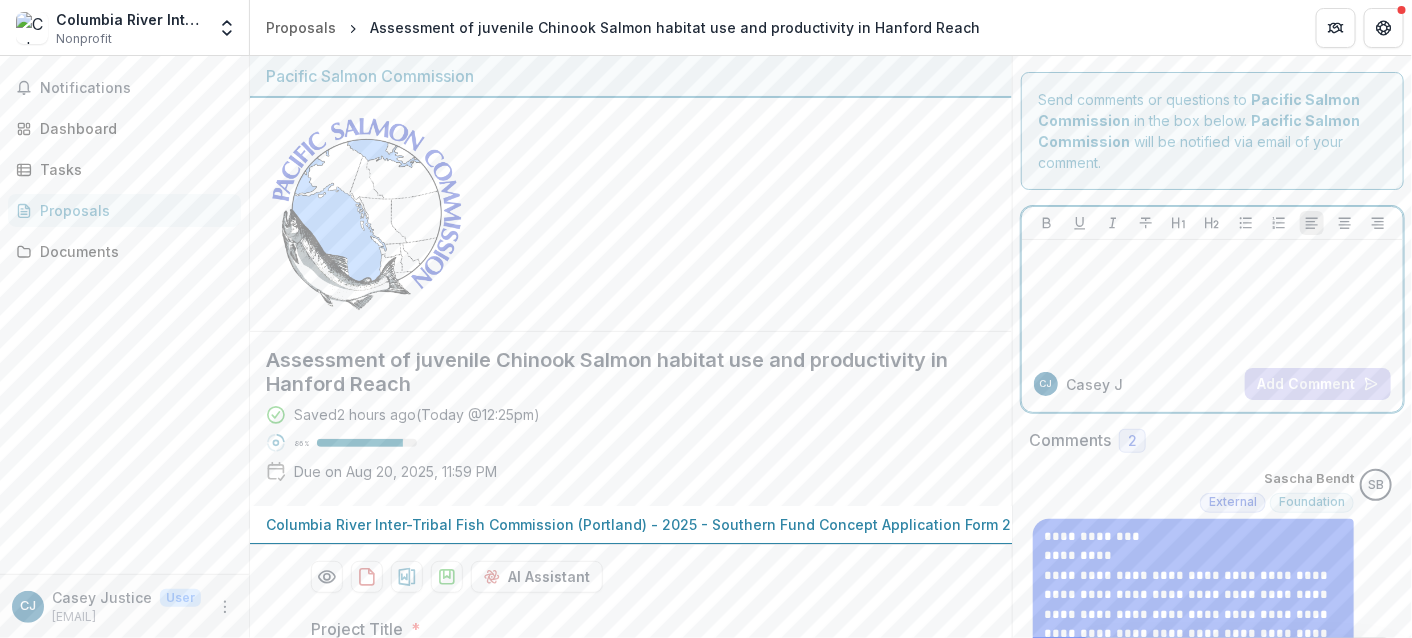 click at bounding box center [1212, 298] 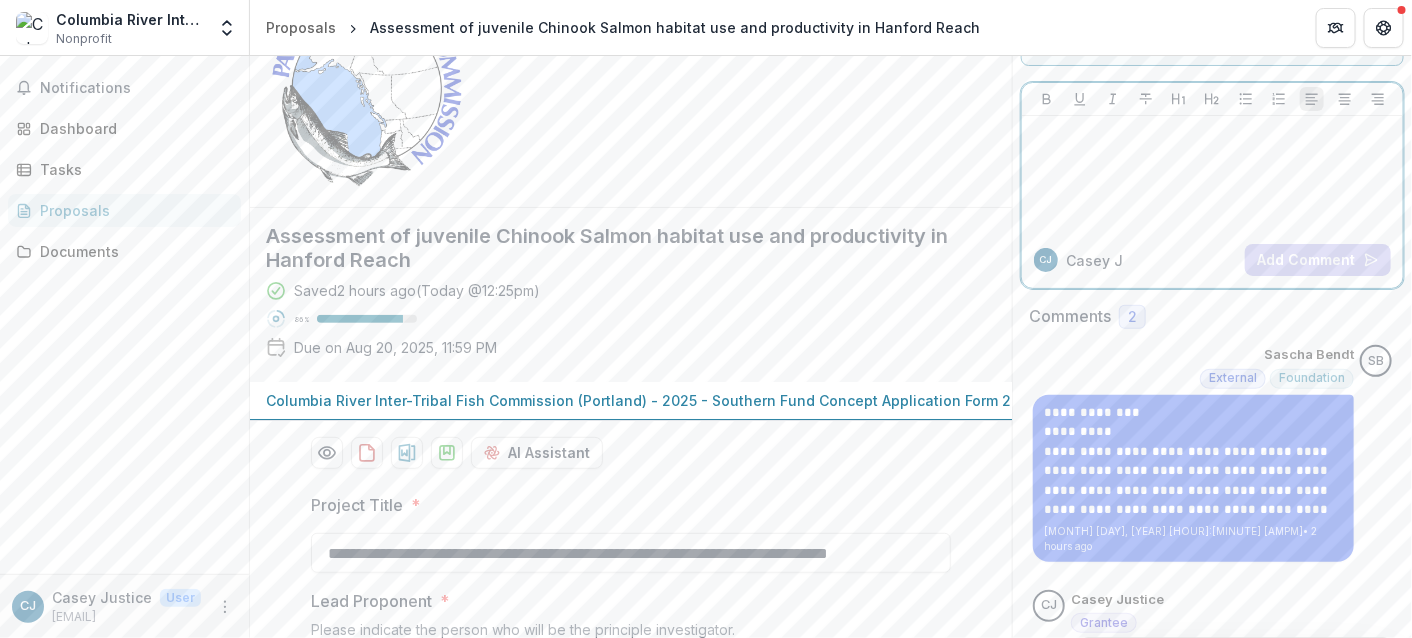 scroll, scrollTop: 100, scrollLeft: 0, axis: vertical 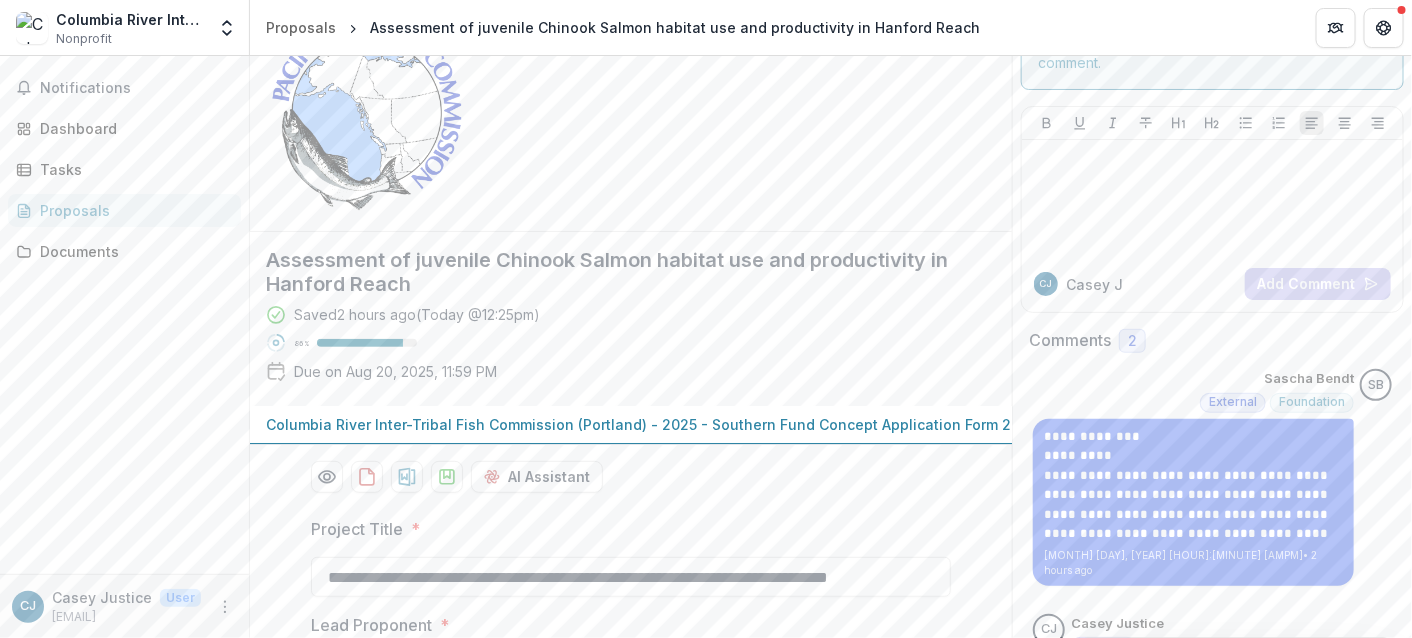 click on "Proposals" at bounding box center [132, 210] 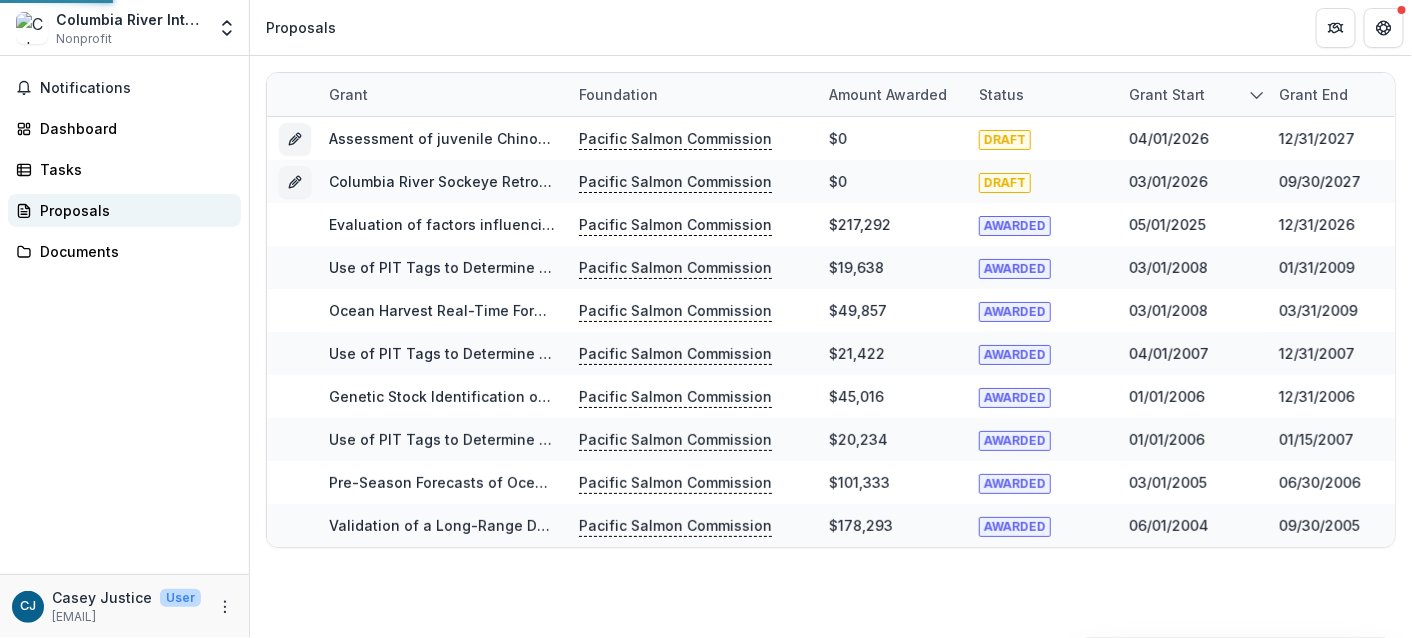 scroll, scrollTop: 0, scrollLeft: 0, axis: both 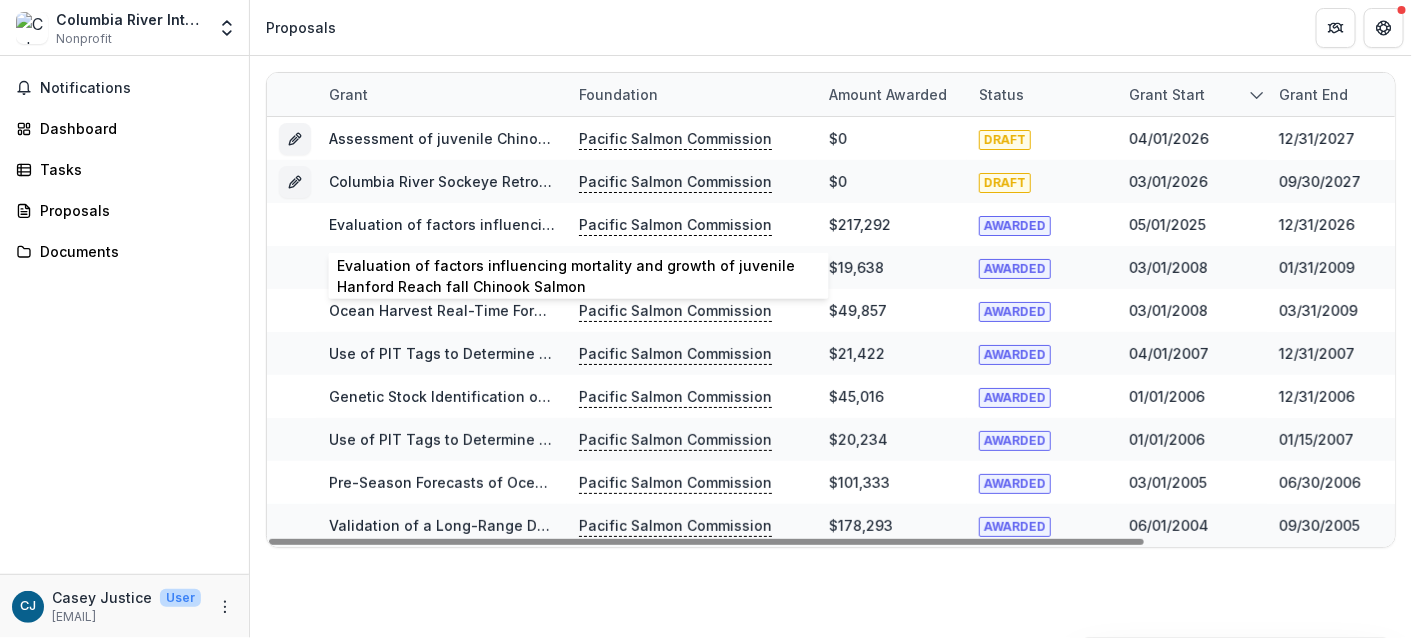 click on "Evaluation of factors influencing mortality and growth of juvenile Hanford Reach fall Chinook Salmon" at bounding box center (685, 224) 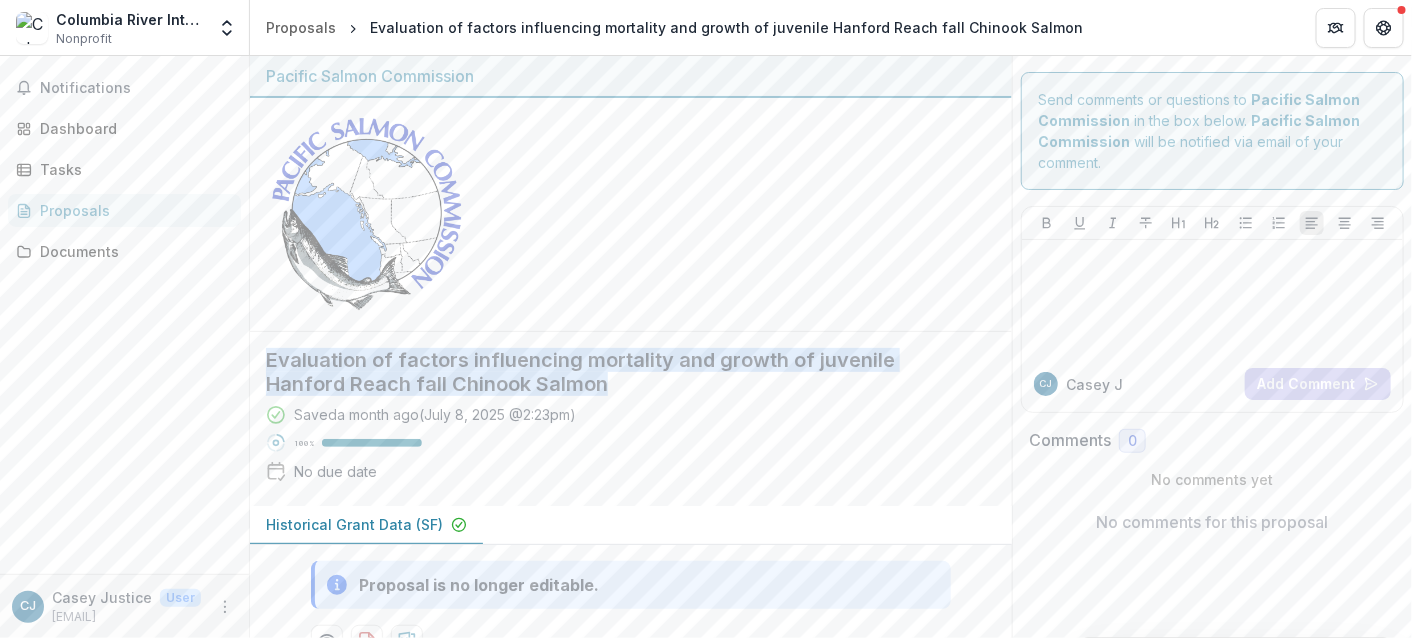 drag, startPoint x: 265, startPoint y: 351, endPoint x: 622, endPoint y: 379, distance: 358.09634 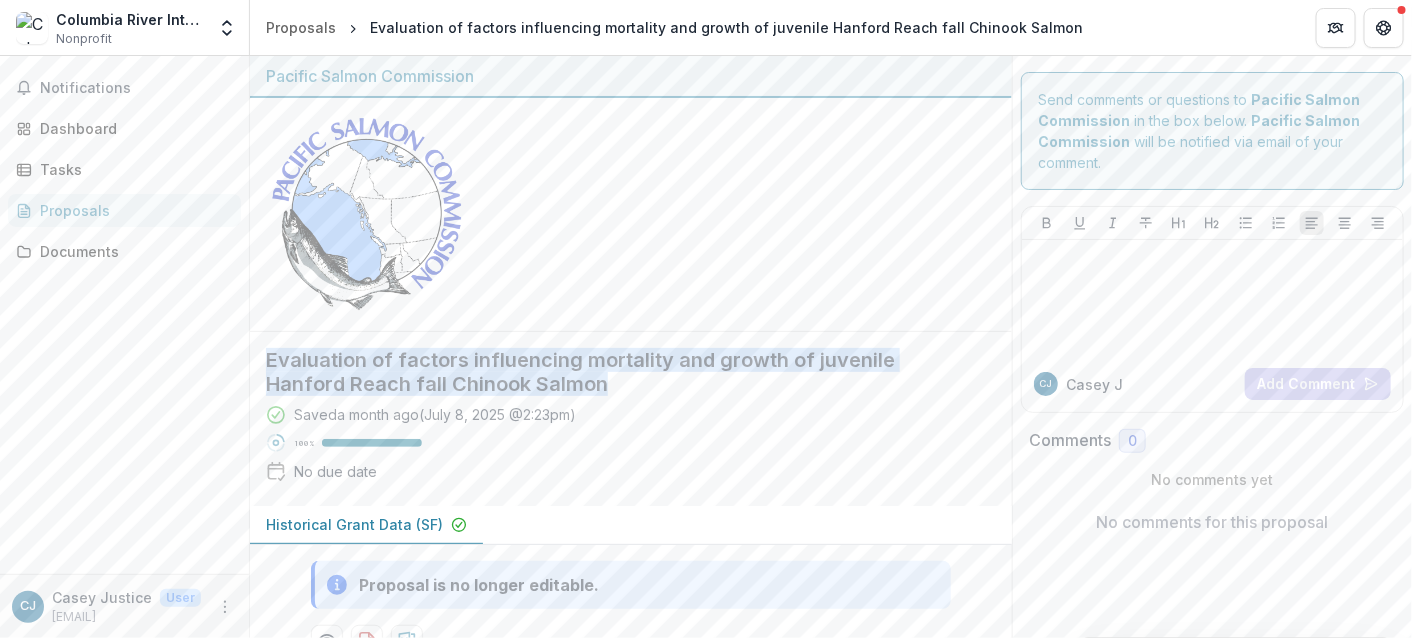 copy on "Evaluation of factors influencing mortality and growth of juvenile Hanford Reach fall Chinook Salmon" 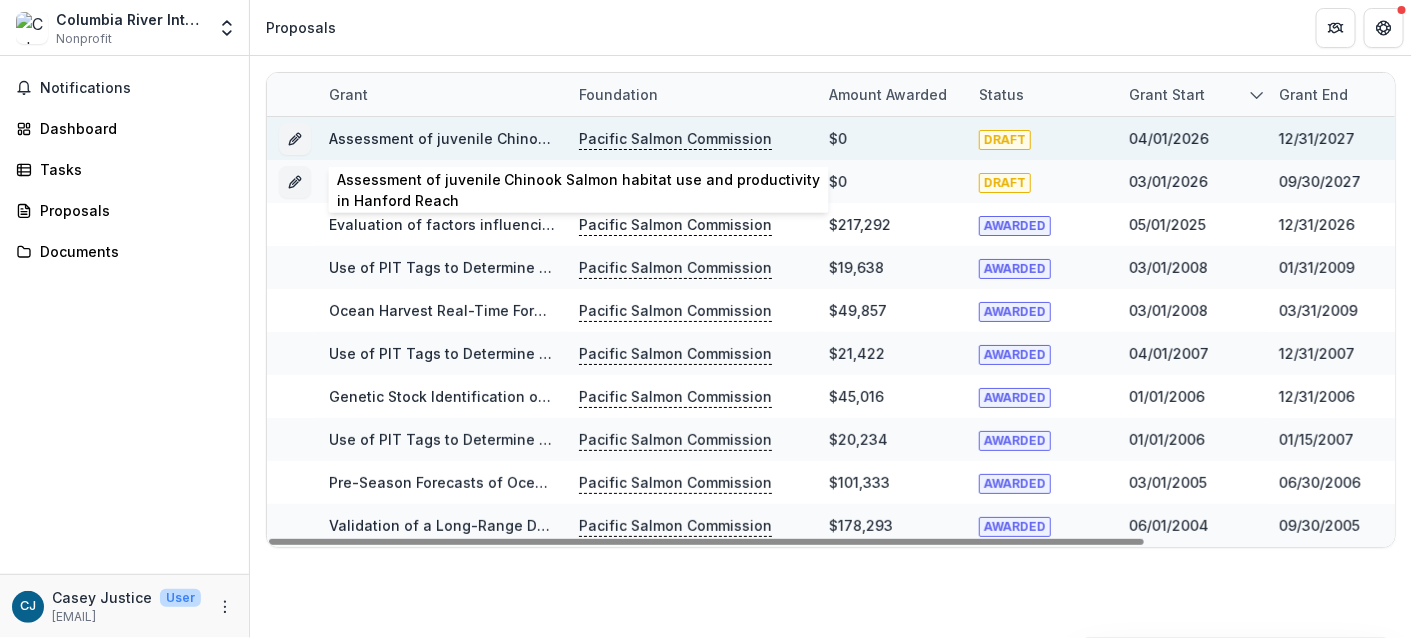 click on "Assessment of juvenile Chinook Salmon habitat use and productivity in Hanford Reach" at bounding box center (634, 138) 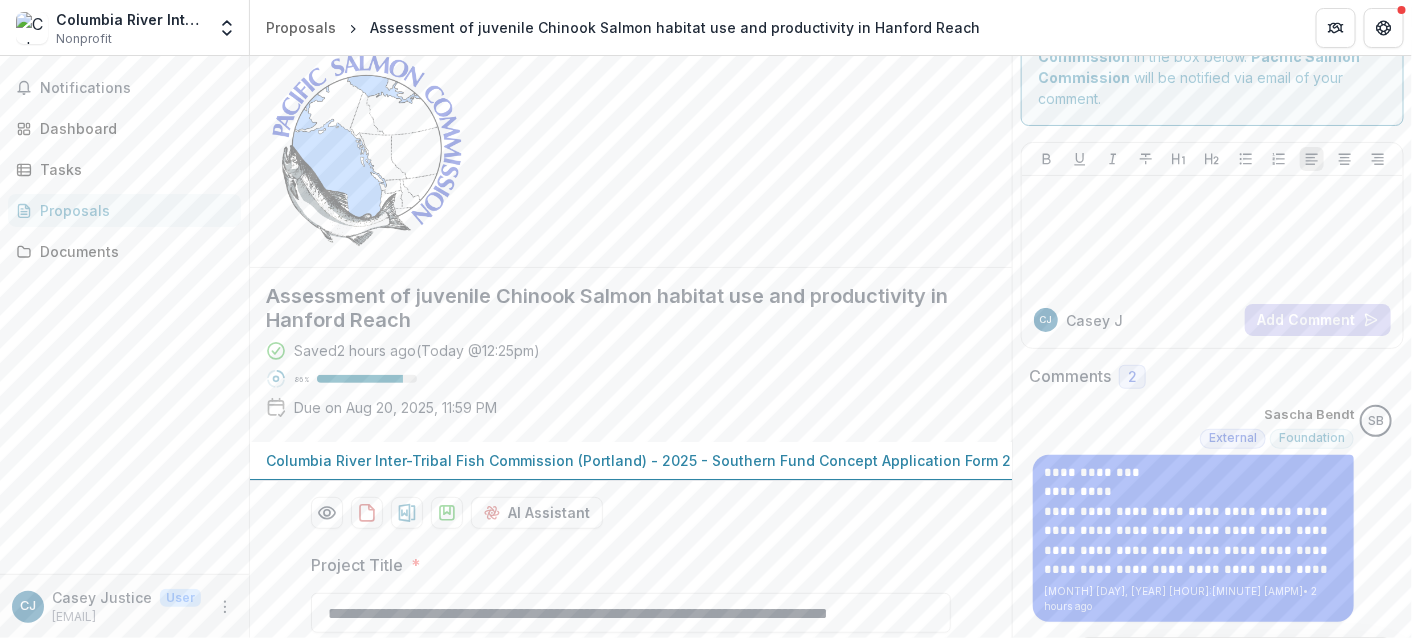 scroll, scrollTop: 0, scrollLeft: 0, axis: both 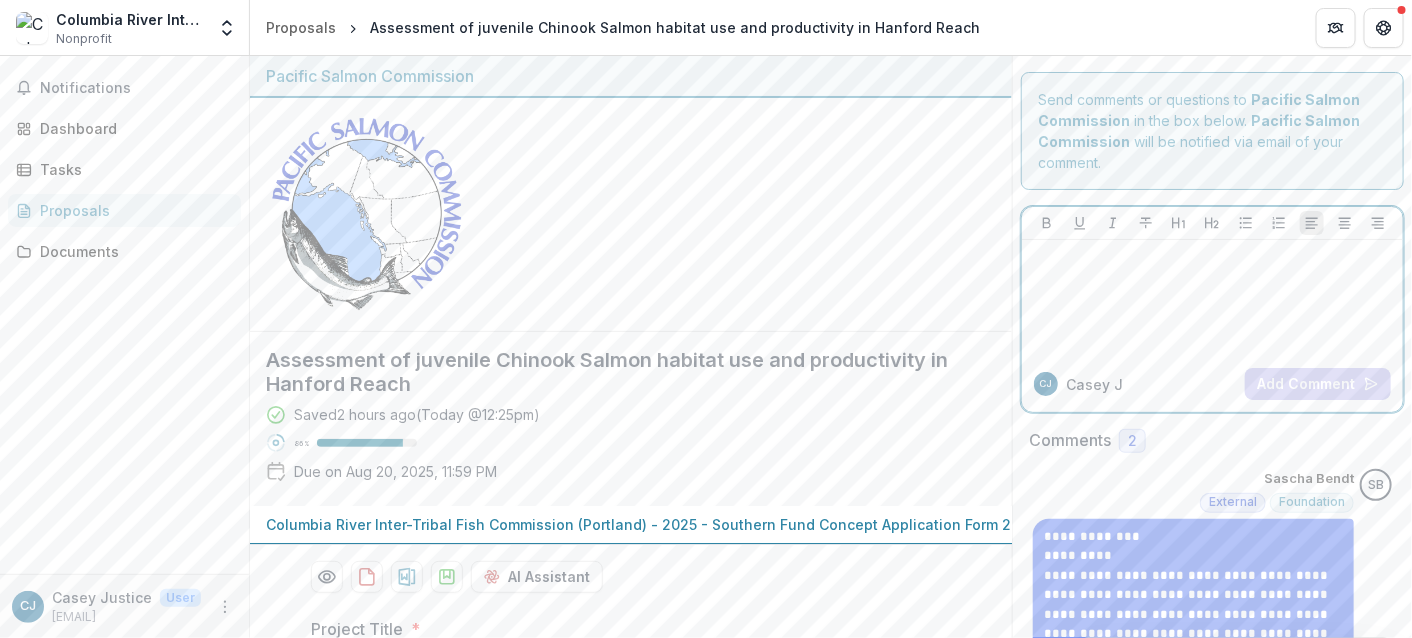 click at bounding box center [1212, 259] 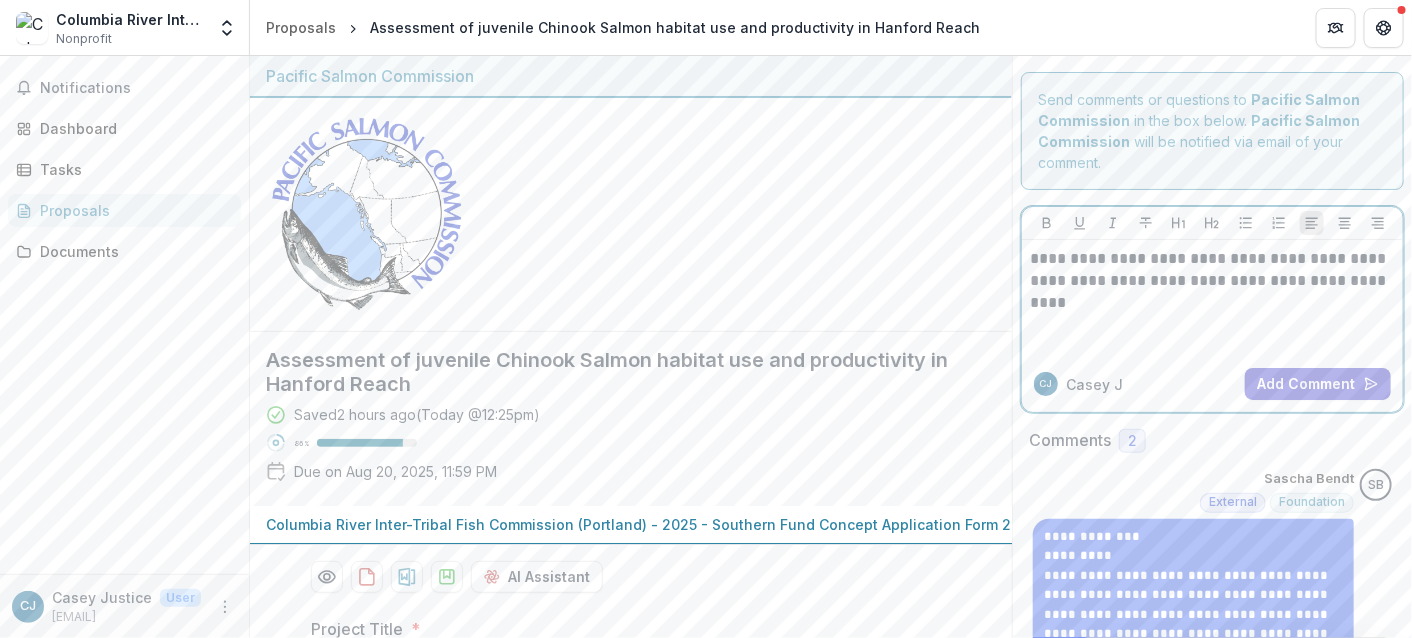 click on "**********" at bounding box center [1213, 281] 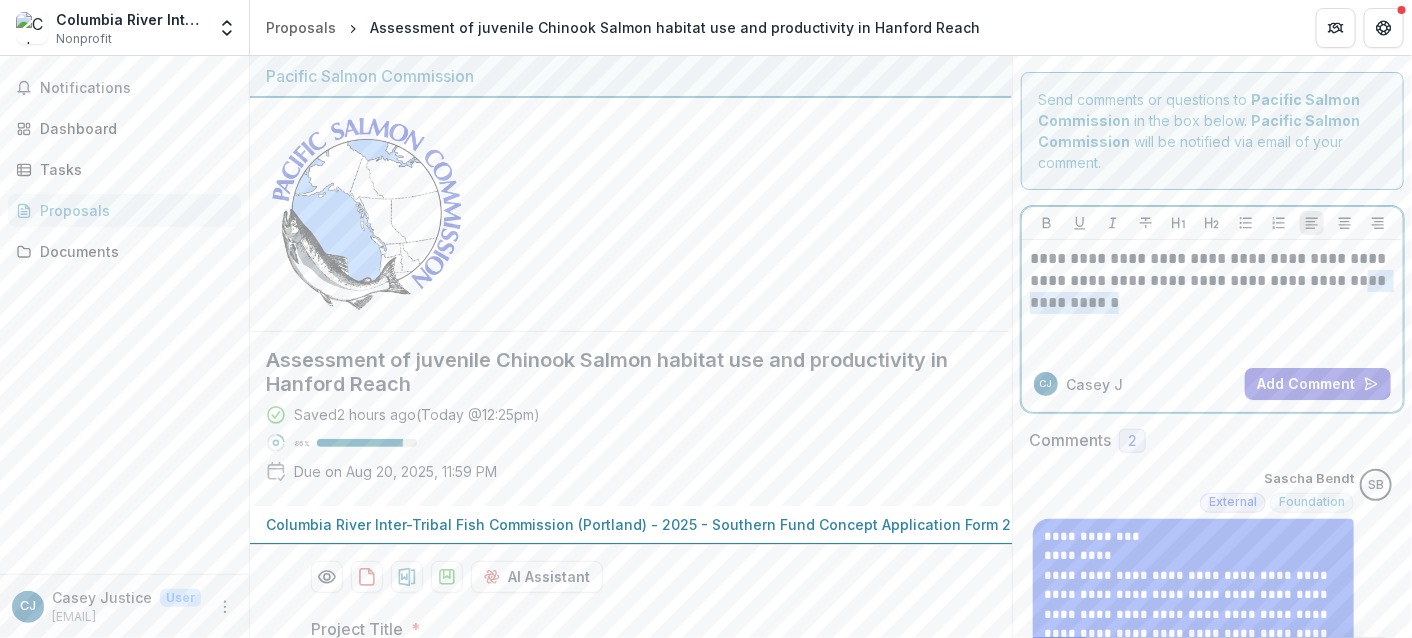 drag, startPoint x: 1279, startPoint y: 301, endPoint x: 1170, endPoint y: 304, distance: 109.041275 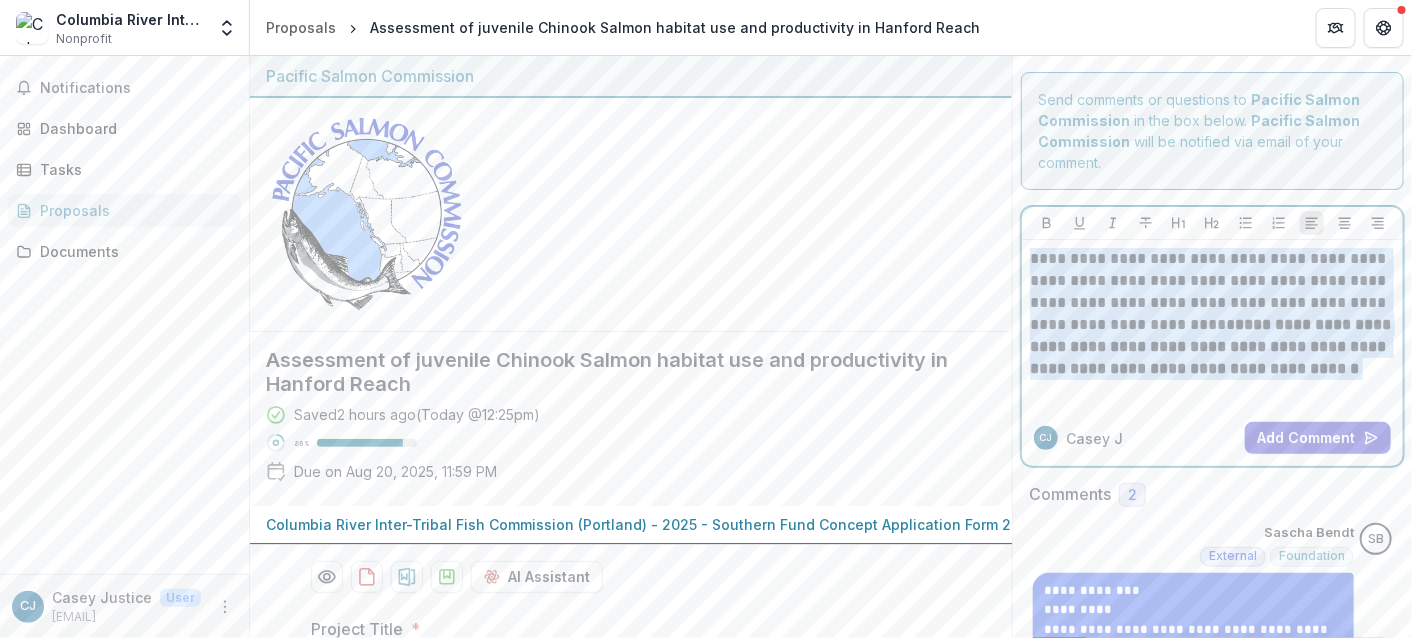 drag, startPoint x: 1244, startPoint y: 395, endPoint x: 1011, endPoint y: 250, distance: 274.43396 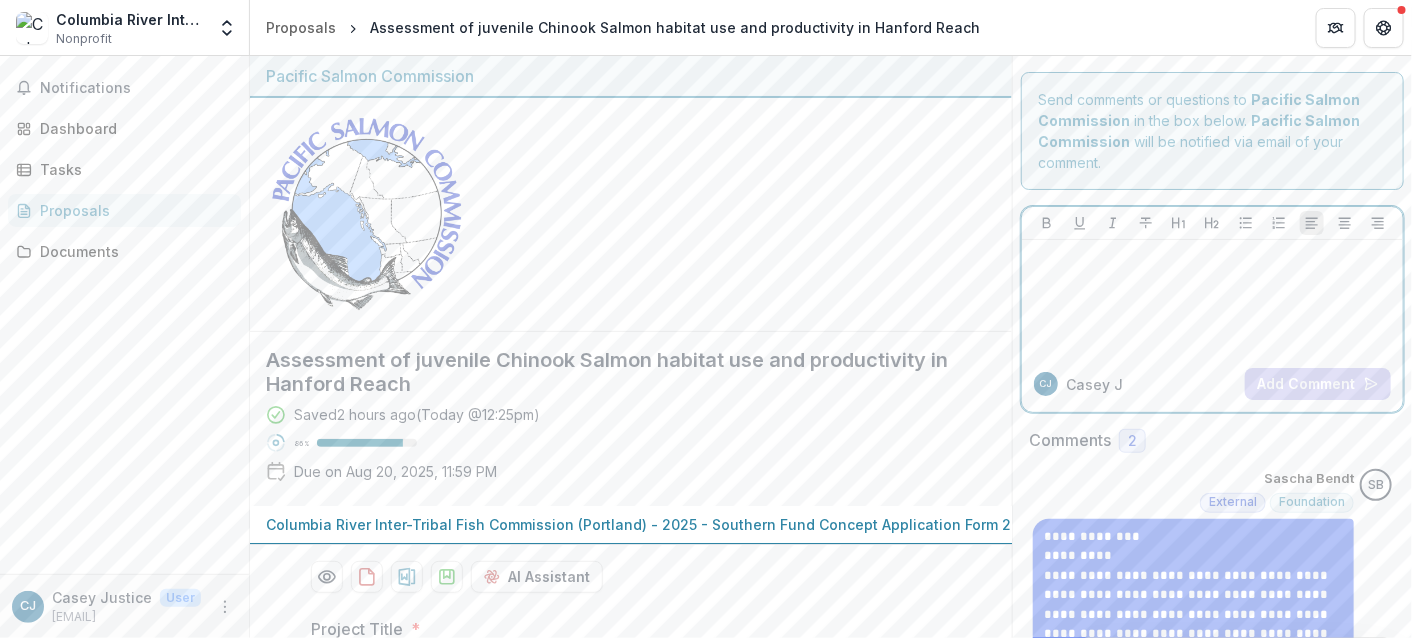 click at bounding box center [1213, 259] 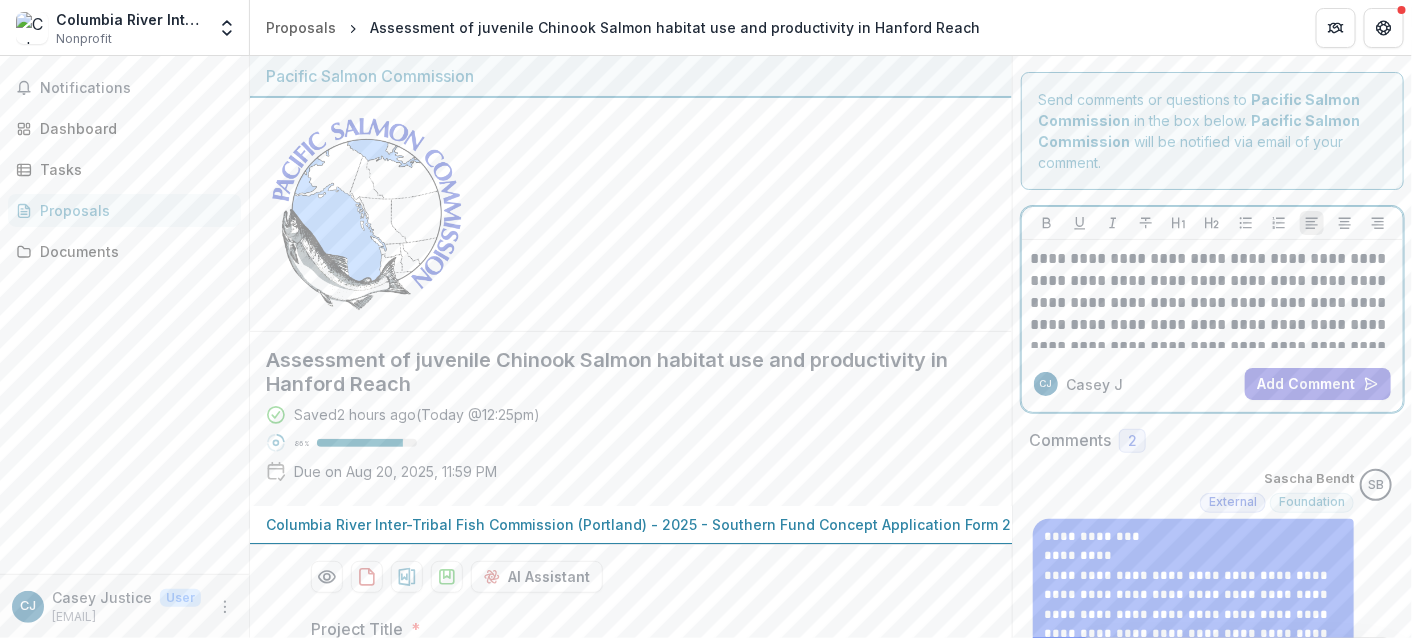 scroll, scrollTop: 250, scrollLeft: 0, axis: vertical 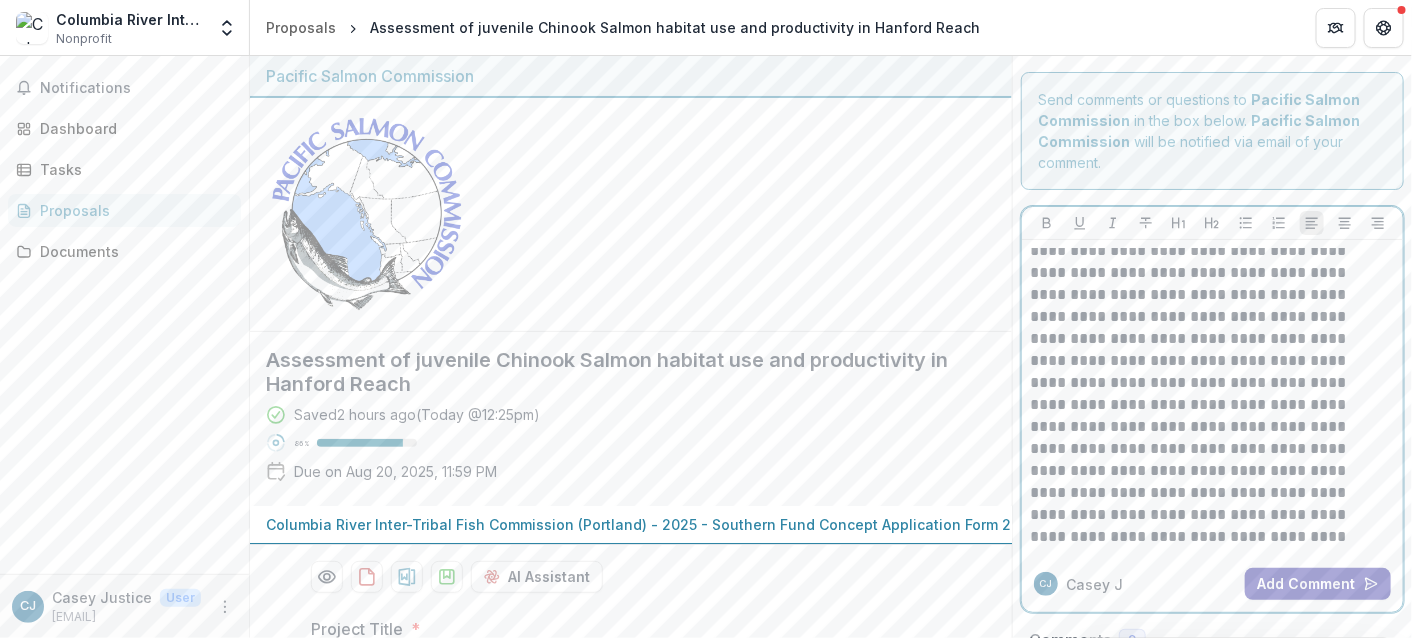 click on "Add Comment" at bounding box center (1318, 584) 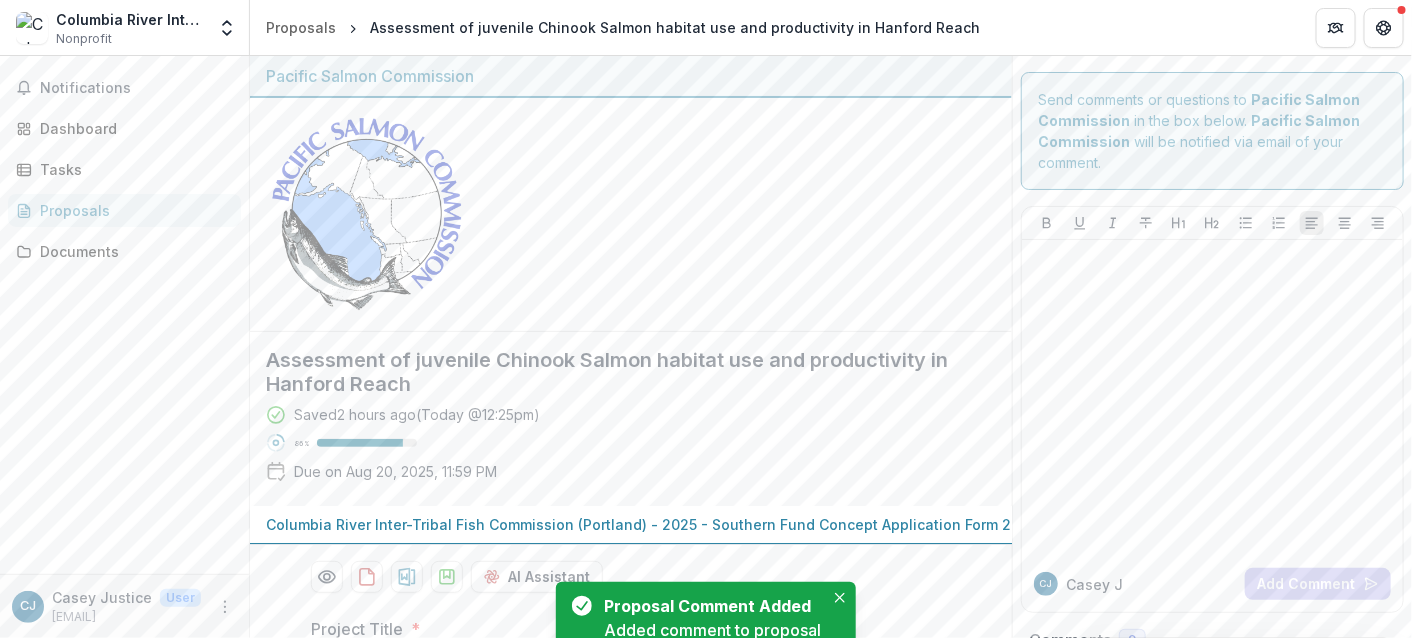 scroll, scrollTop: 0, scrollLeft: 0, axis: both 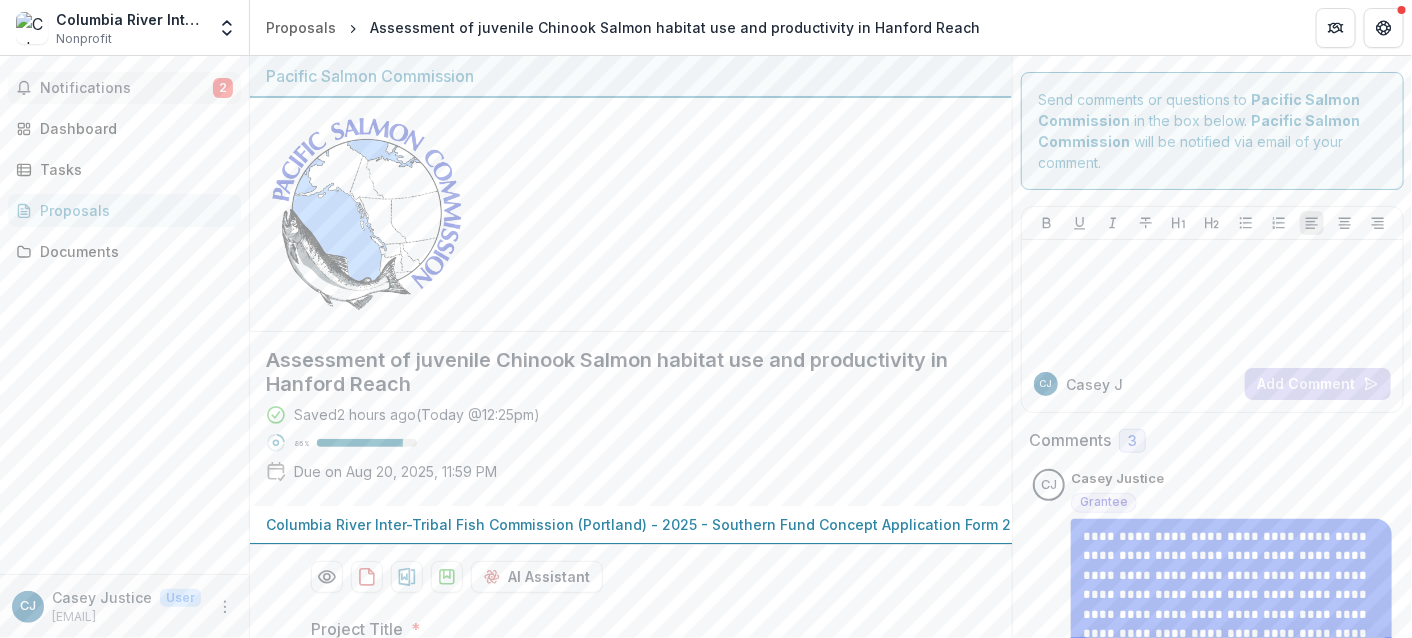 click on "Notifications" at bounding box center (126, 88) 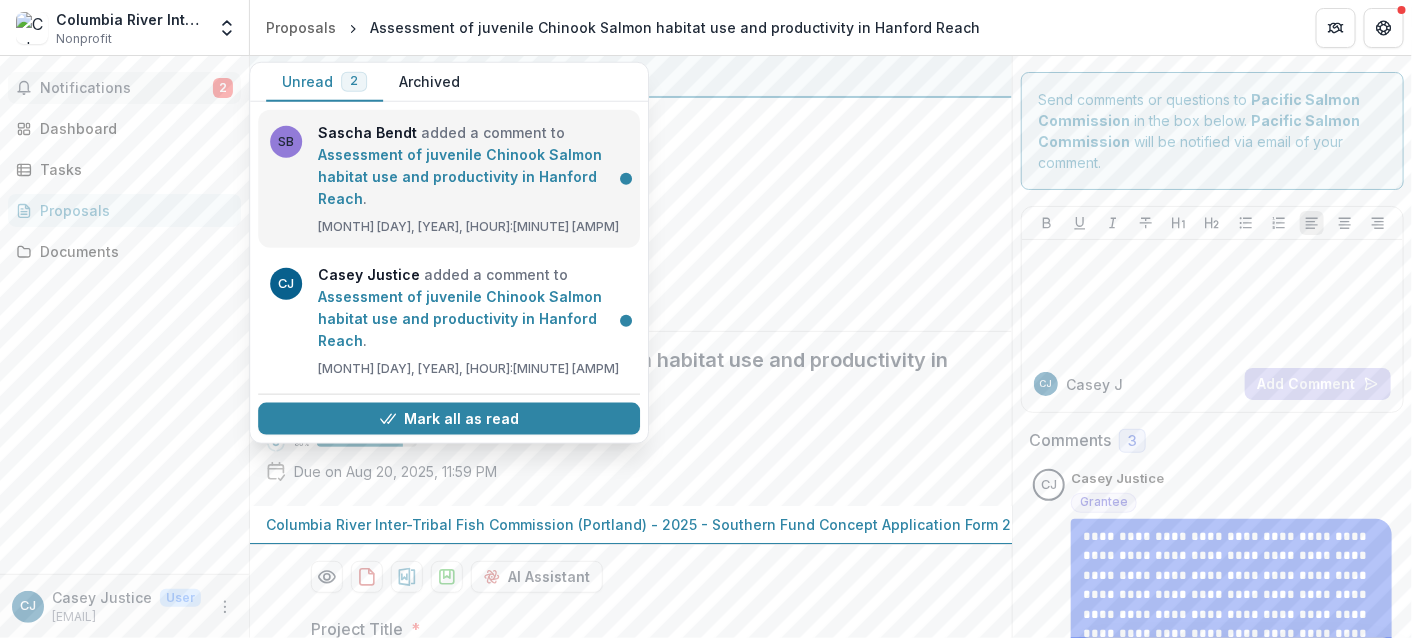 click on "Assessment of juvenile Chinook Salmon habitat use and productivity in Hanford Reach" at bounding box center [460, 176] 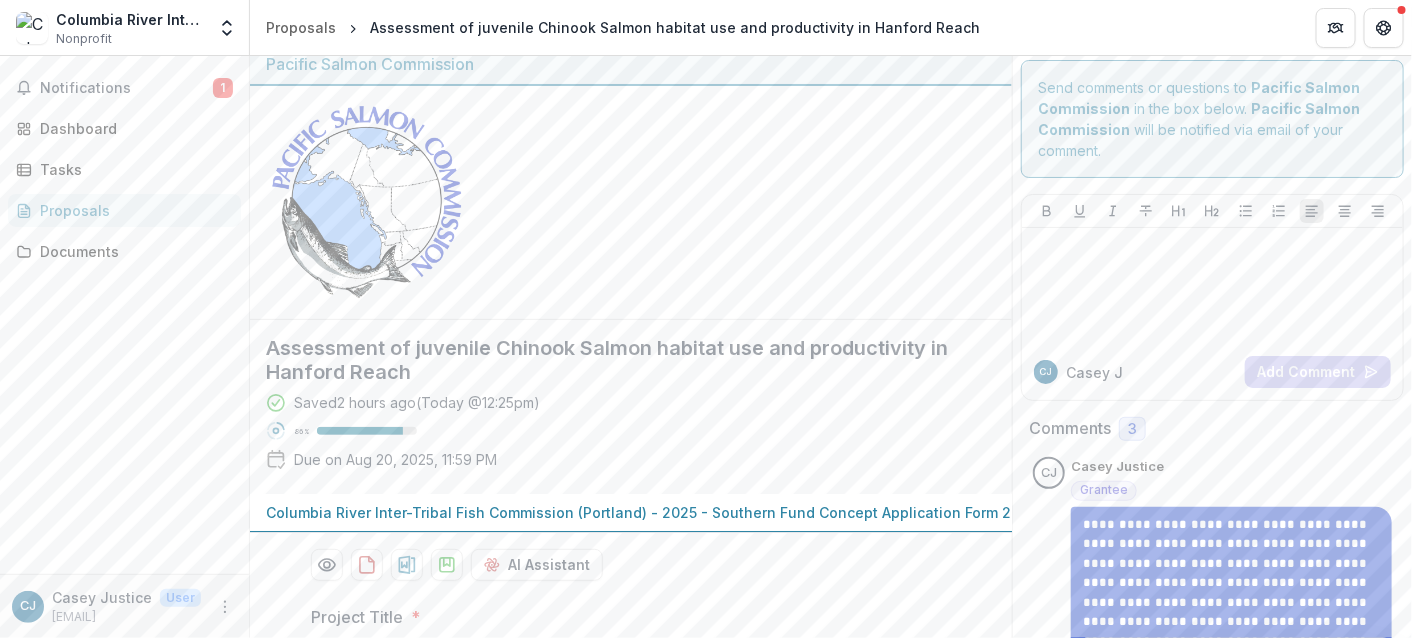 scroll, scrollTop: 0, scrollLeft: 0, axis: both 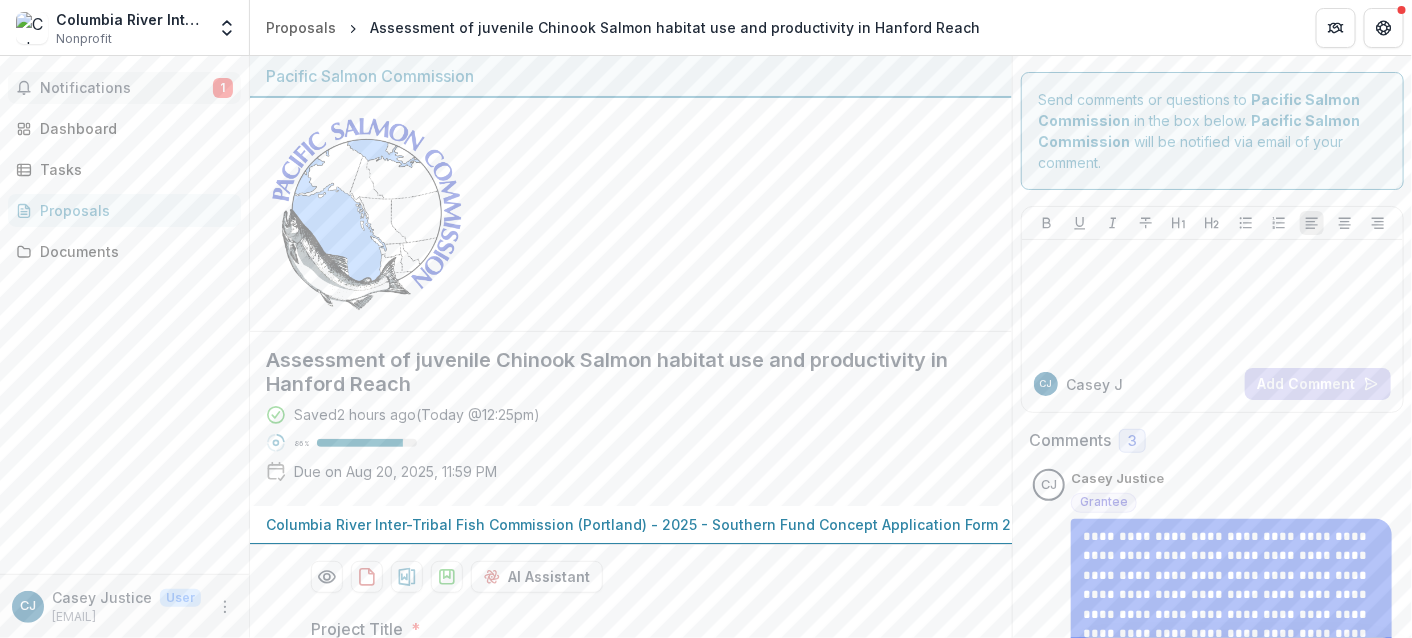 click on "Notifications" at bounding box center (126, 88) 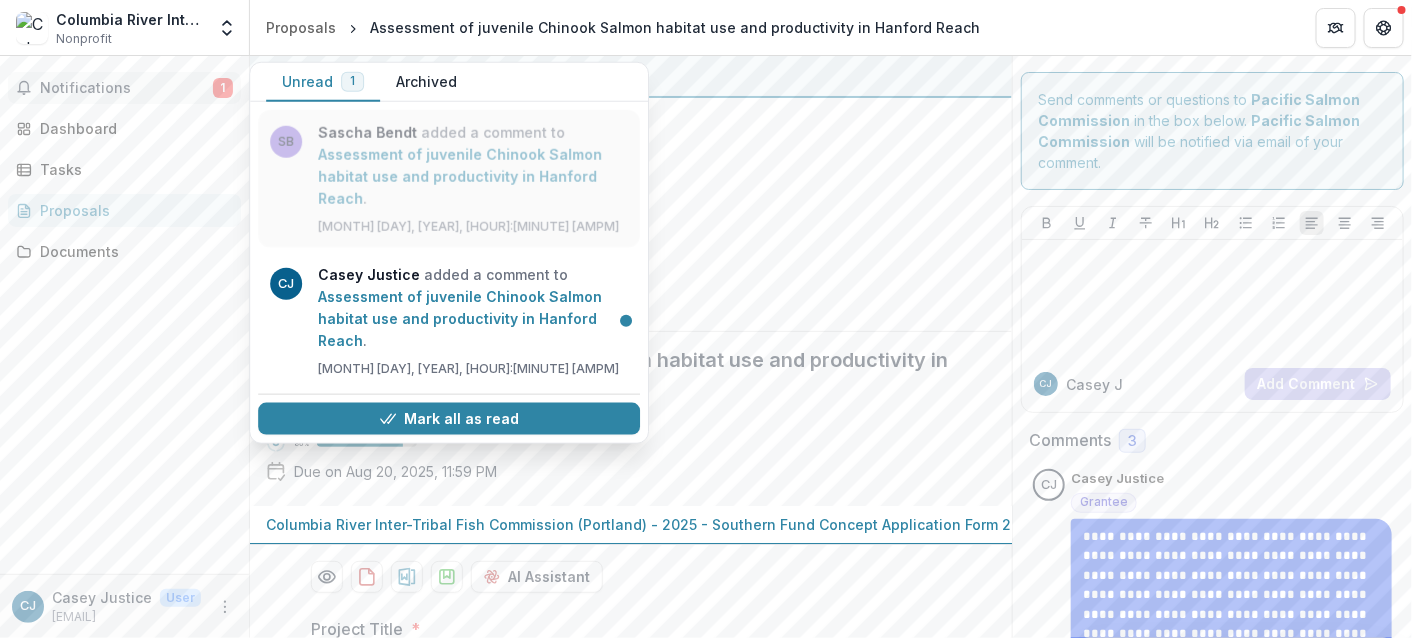 click on "Assessment of juvenile Chinook Salmon habitat use and productivity in Hanford Reach" at bounding box center (460, 176) 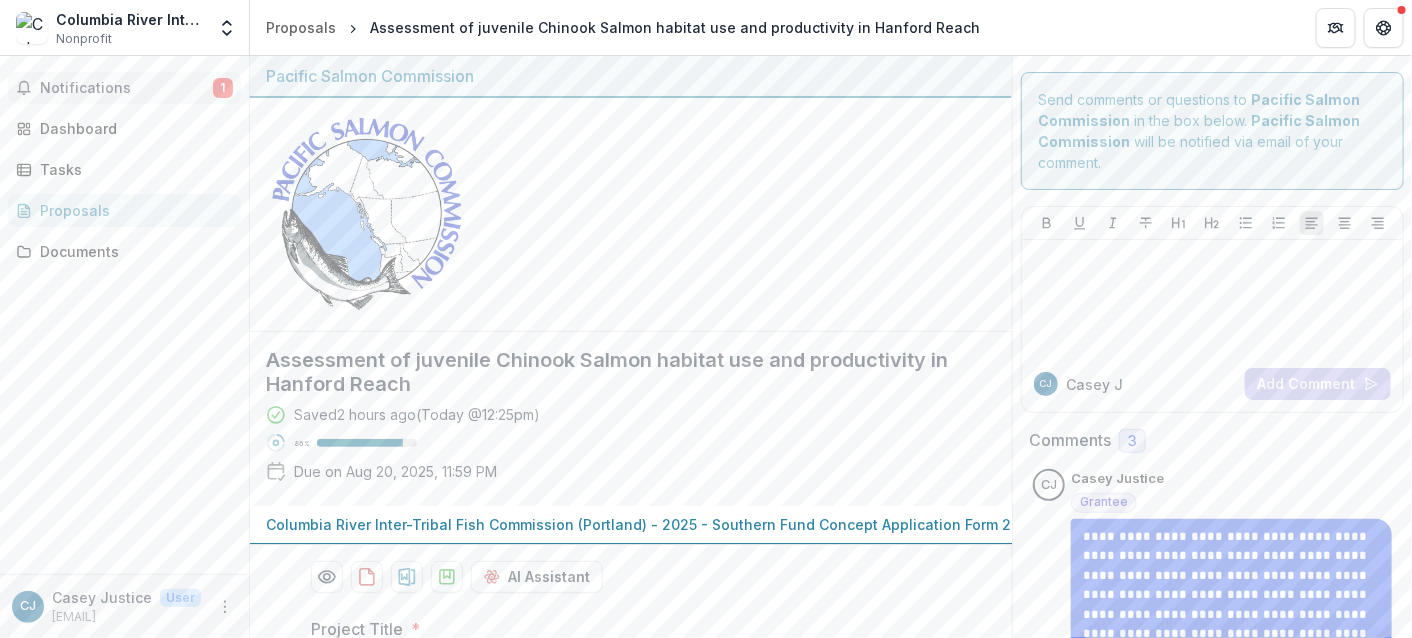click on "Notifications" at bounding box center [126, 88] 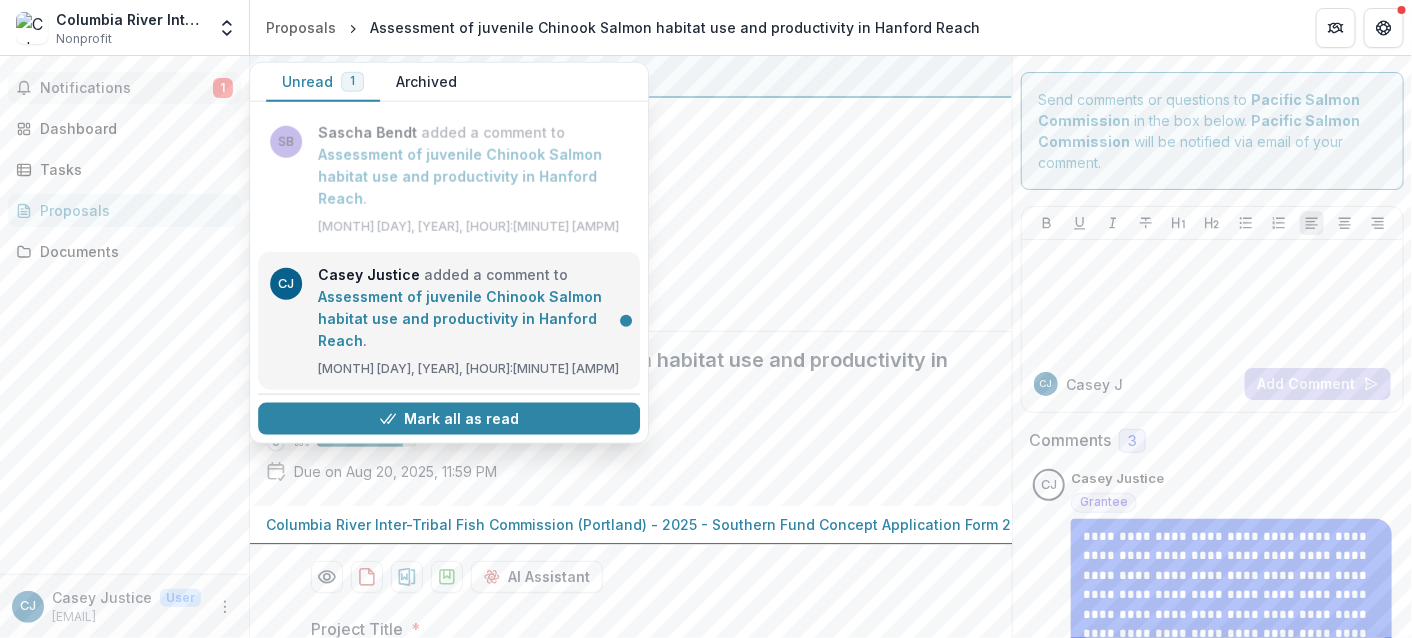 click on "Assessment of juvenile Chinook Salmon habitat use and productivity in Hanford Reach" at bounding box center [460, 318] 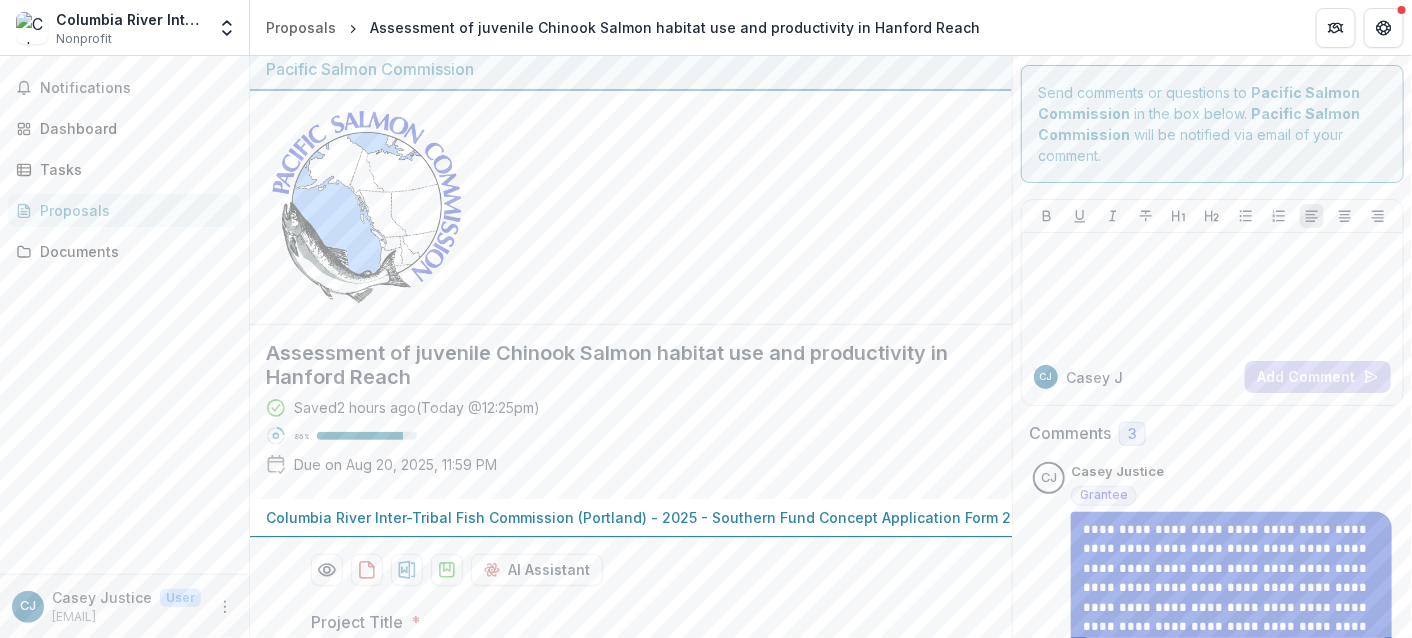 scroll, scrollTop: 0, scrollLeft: 0, axis: both 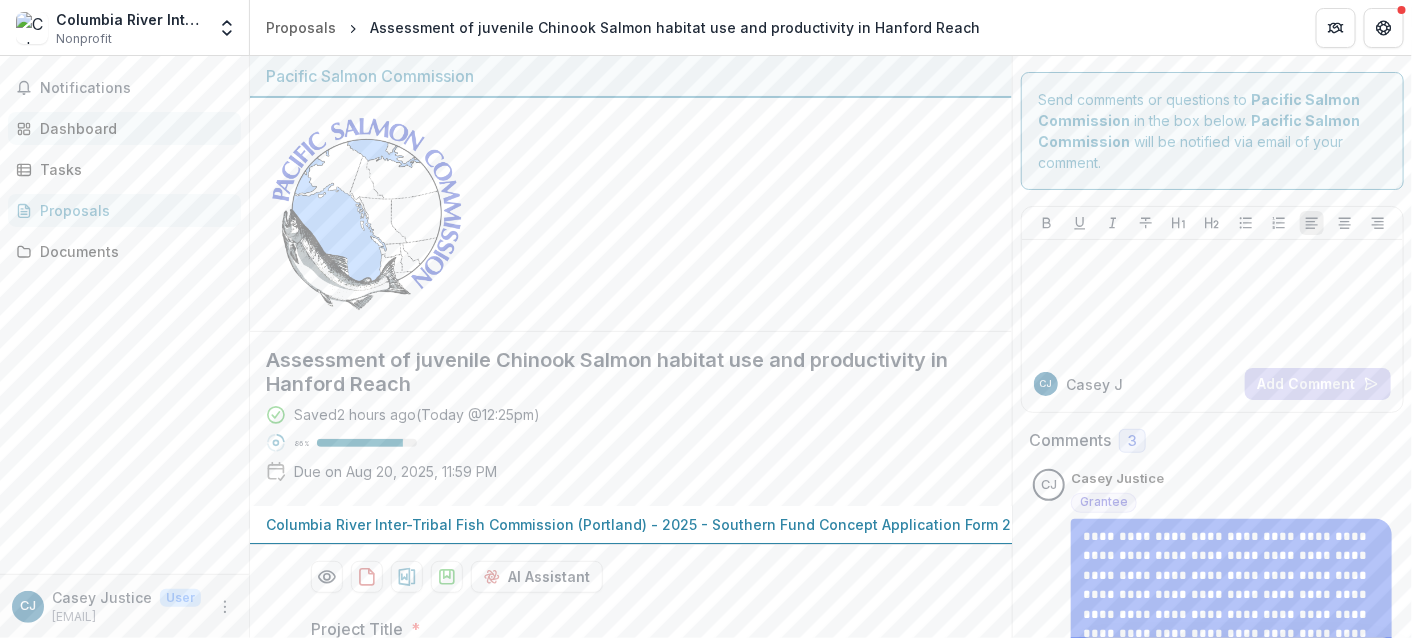 click on "Dashboard" at bounding box center (132, 128) 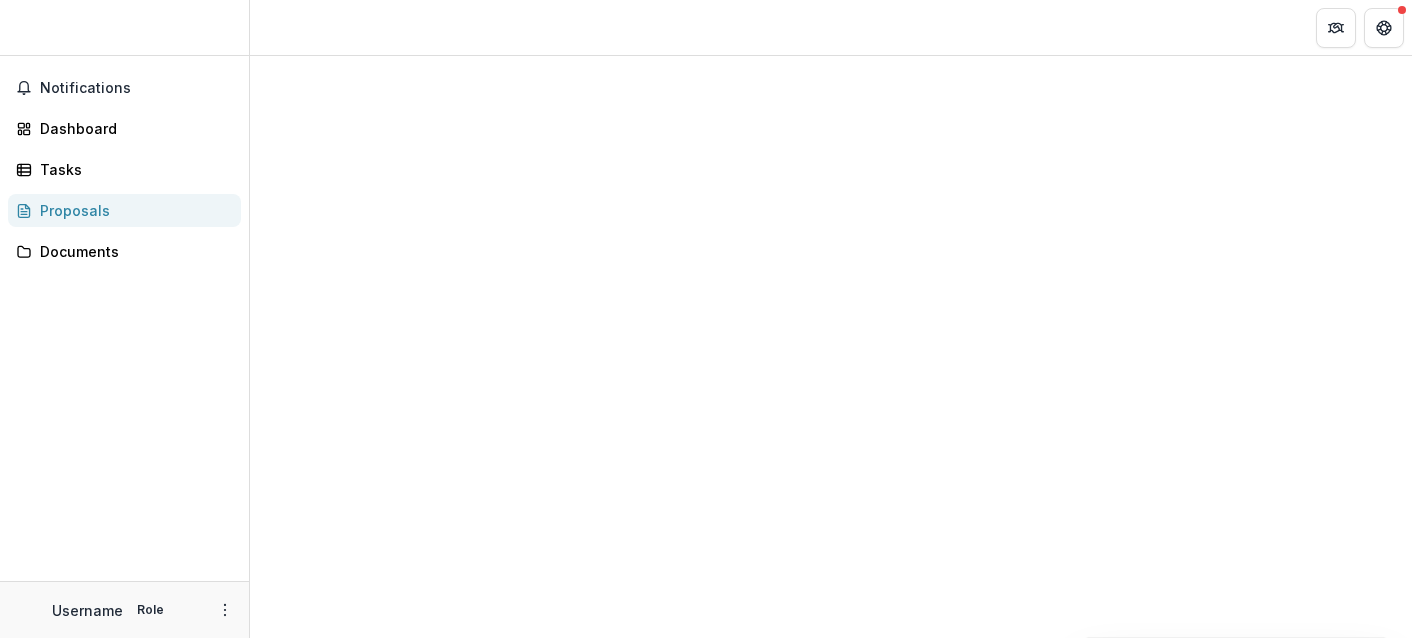 scroll, scrollTop: 0, scrollLeft: 0, axis: both 